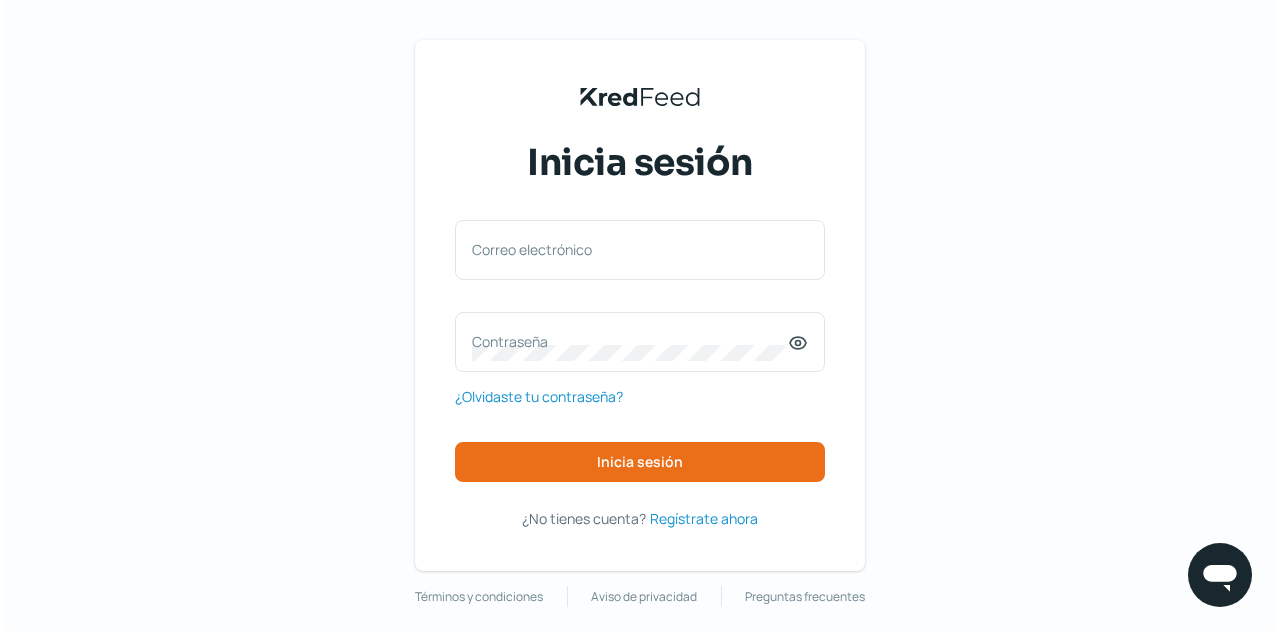 scroll, scrollTop: 0, scrollLeft: 0, axis: both 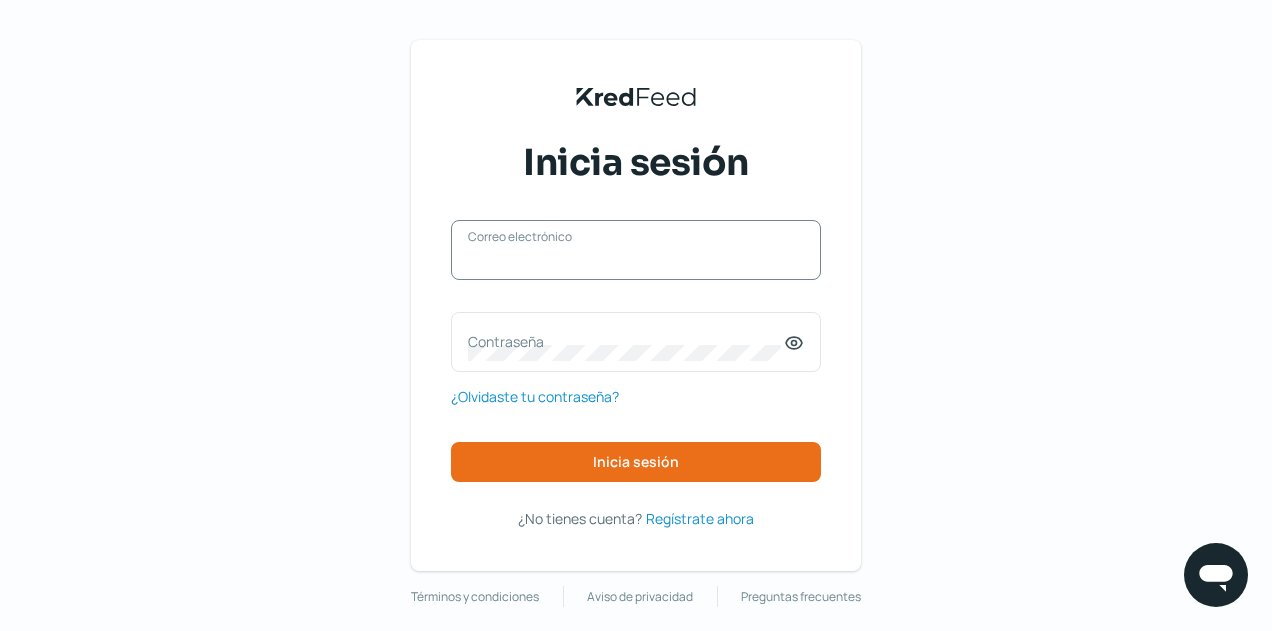 click on "Correo electrónico" at bounding box center [636, 260] 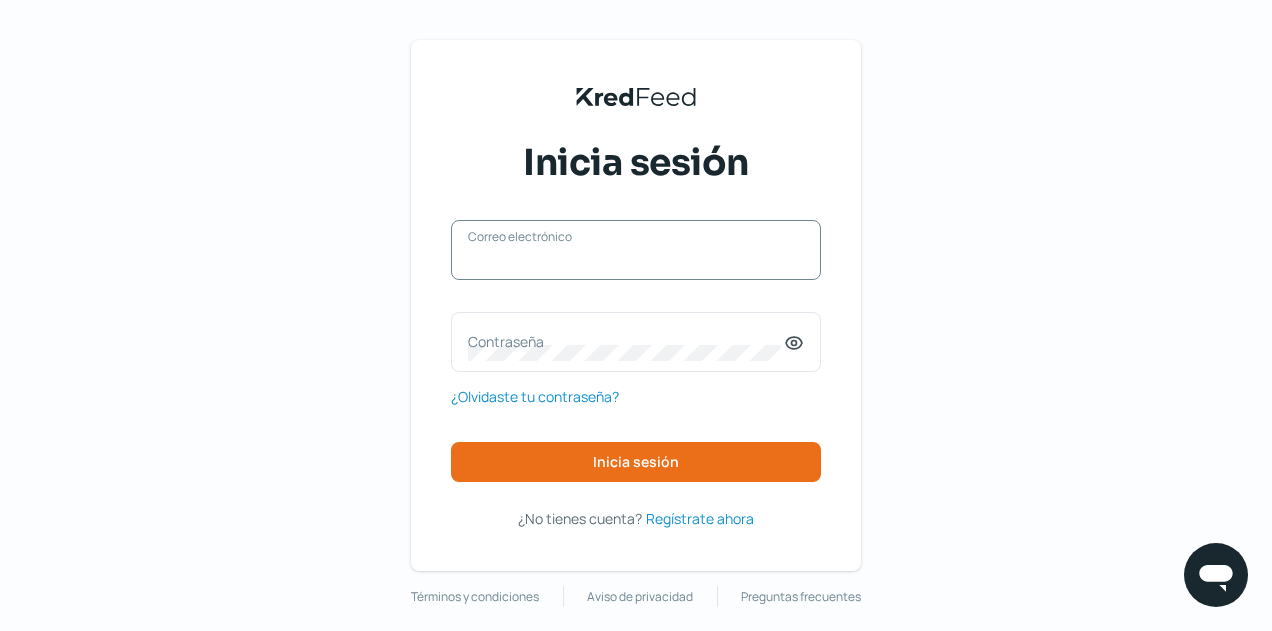 type on "[EMAIL]" 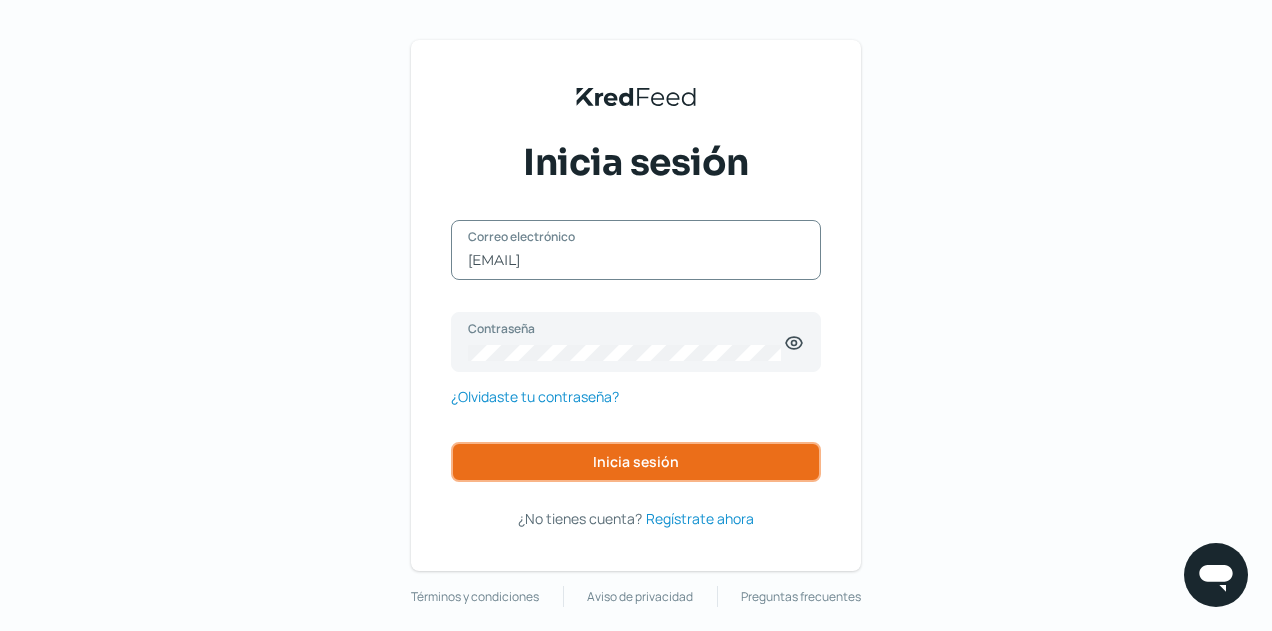 click on "Inicia sesión" at bounding box center (636, 462) 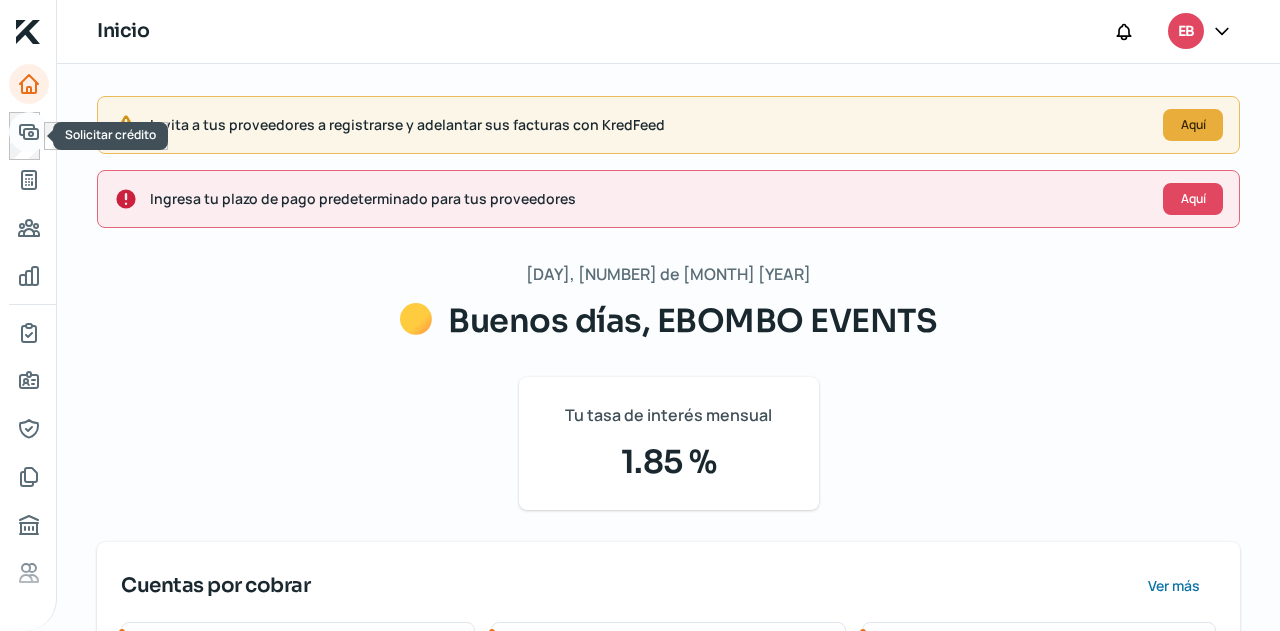 click at bounding box center [29, 132] 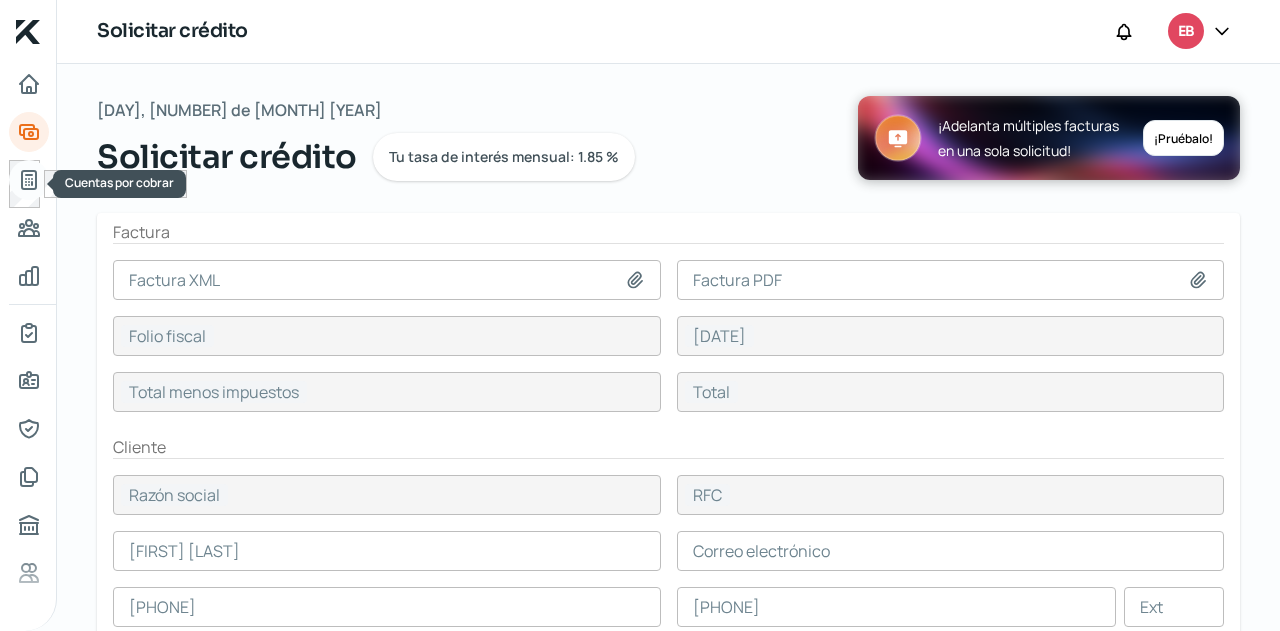 click 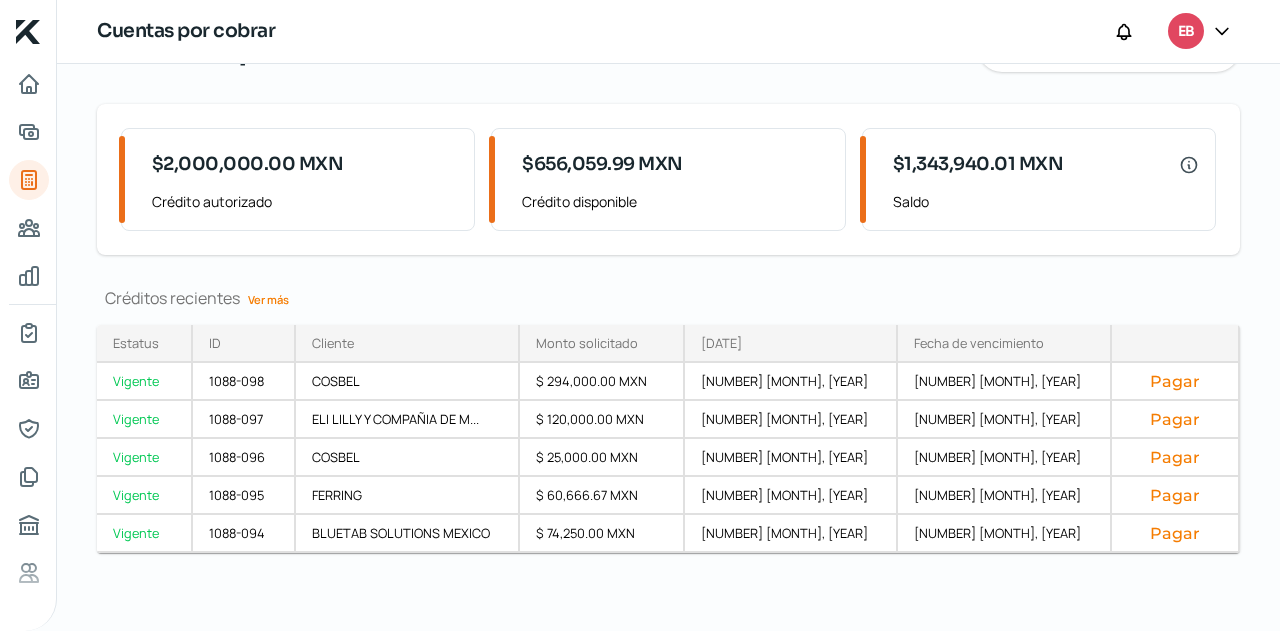 scroll, scrollTop: 110, scrollLeft: 0, axis: vertical 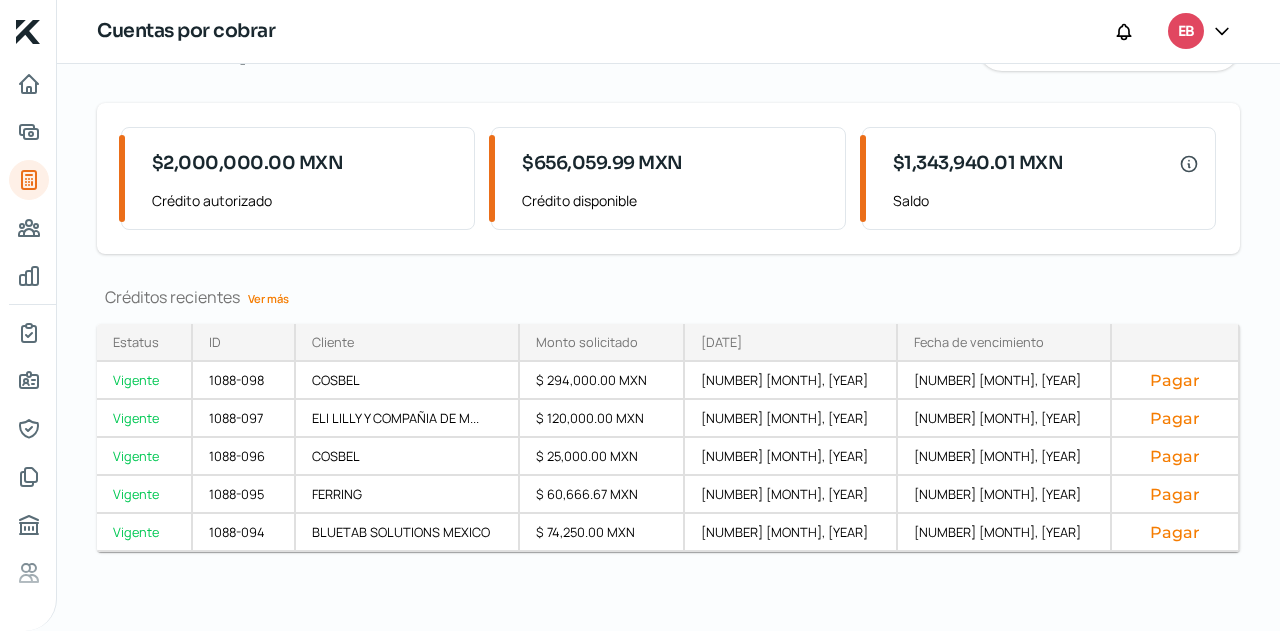 click on "Ver más" at bounding box center (268, 298) 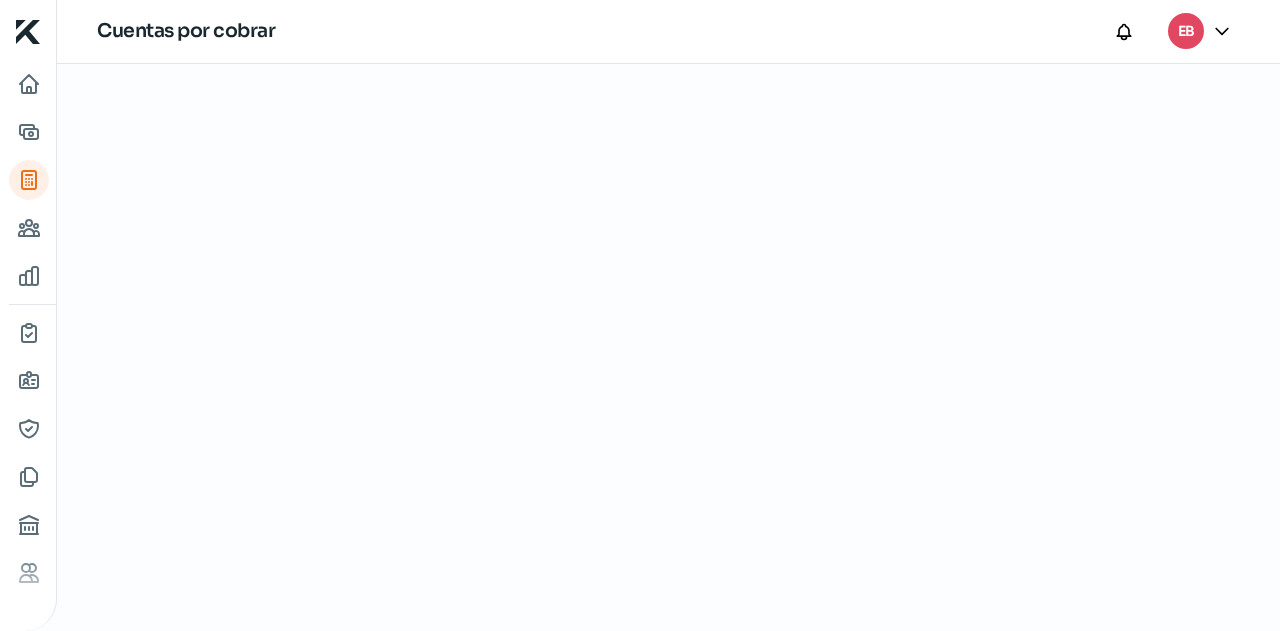scroll, scrollTop: 0, scrollLeft: 0, axis: both 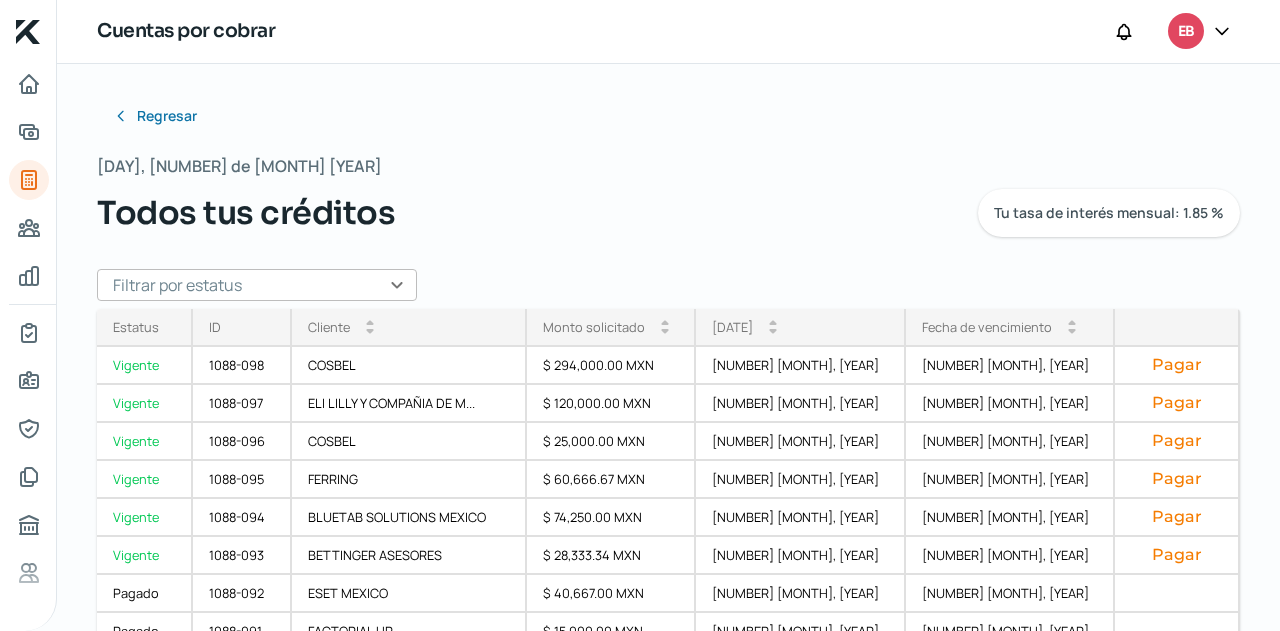 click at bounding box center (257, 285) 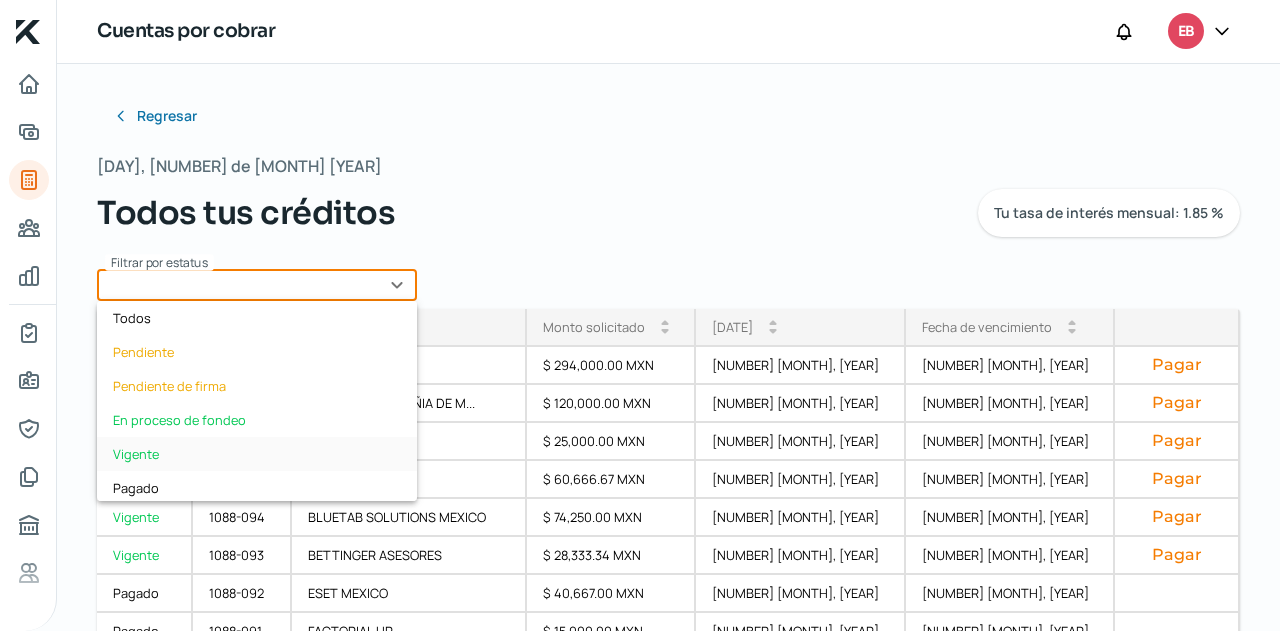 click on "Vigente" at bounding box center [257, 454] 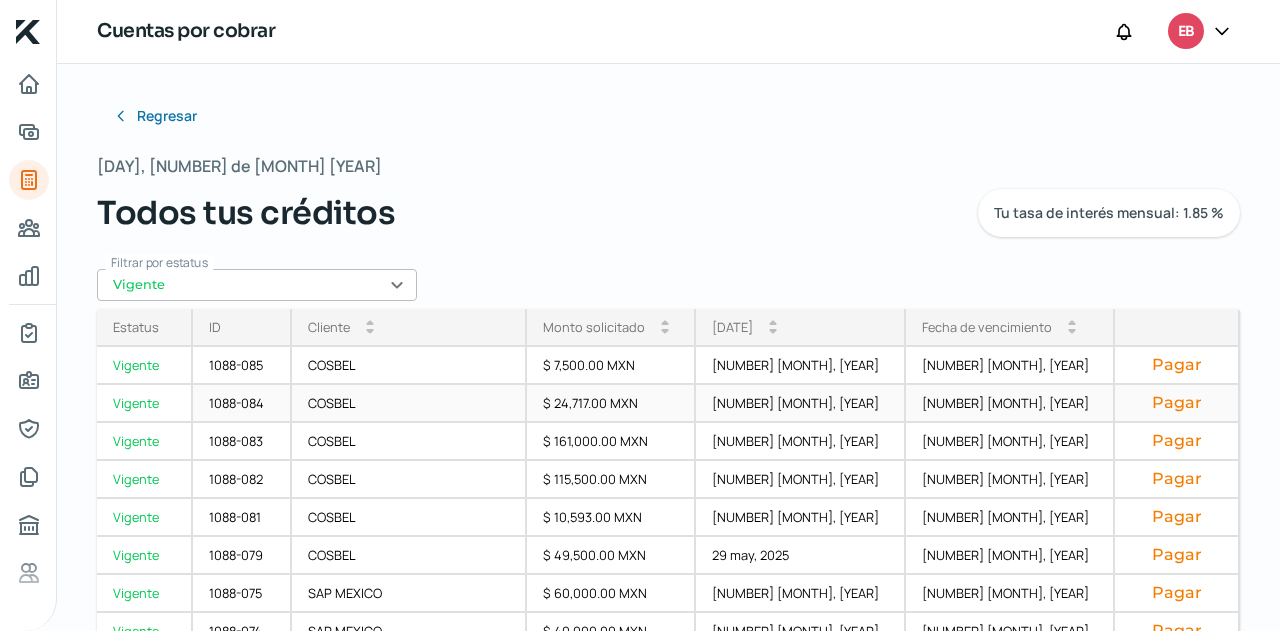 scroll, scrollTop: 305, scrollLeft: 0, axis: vertical 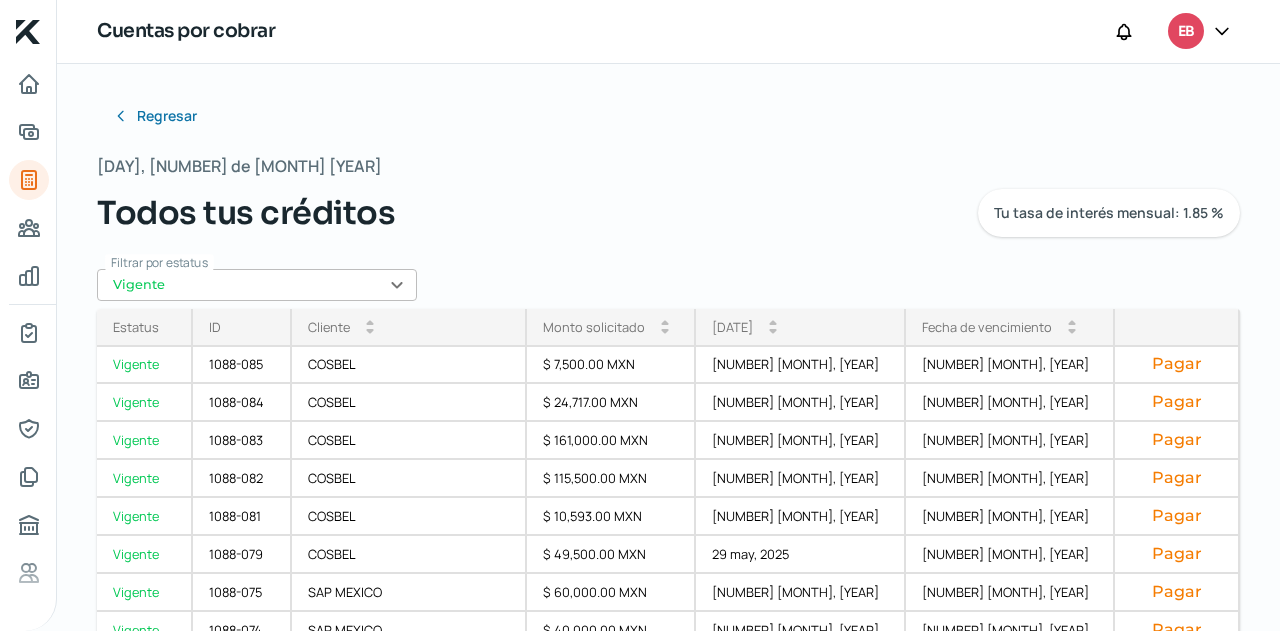 click on "Fecha de vencimiento" at bounding box center [987, 327] 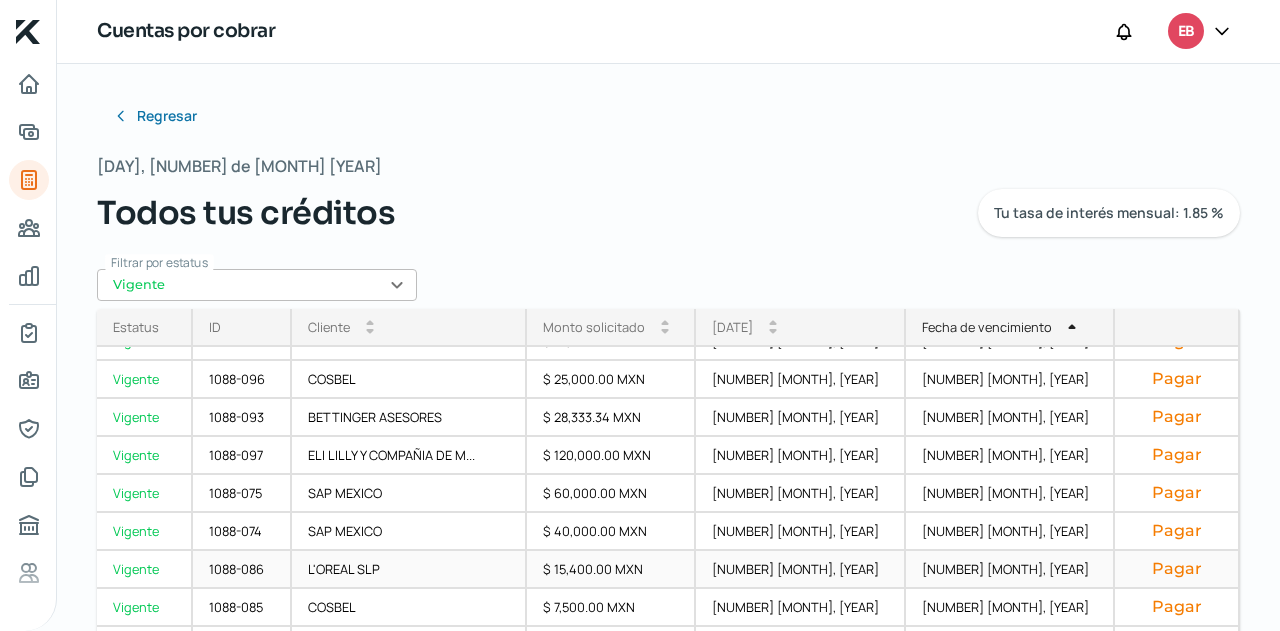 scroll, scrollTop: 305, scrollLeft: 0, axis: vertical 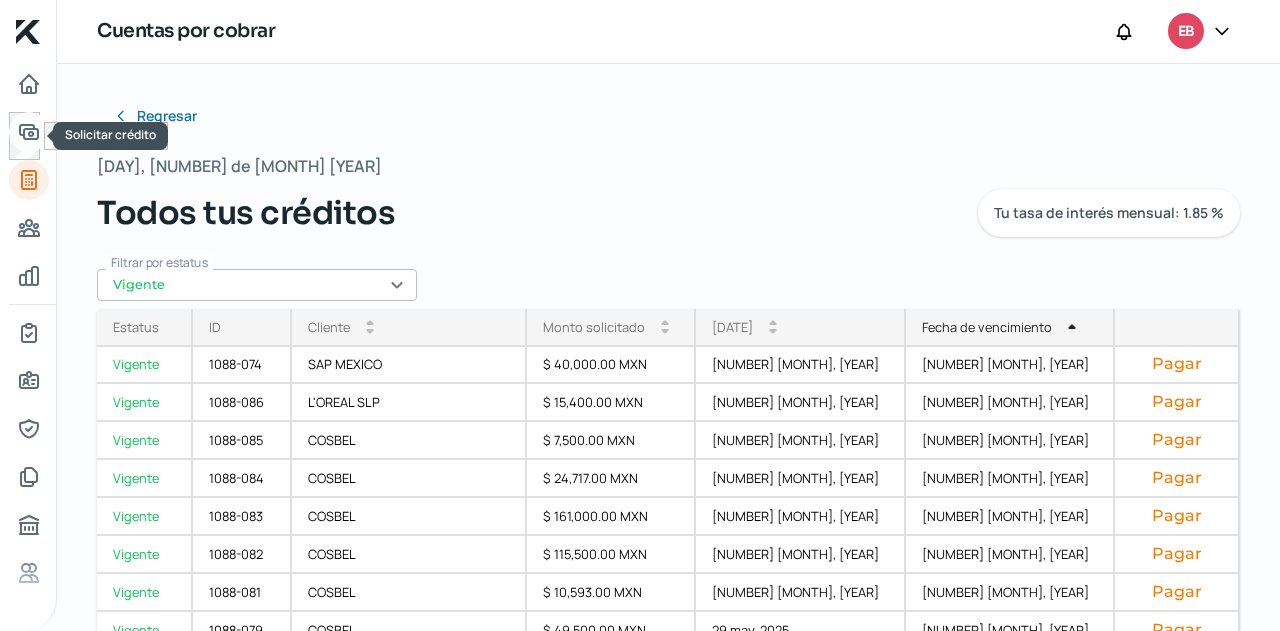 click at bounding box center (29, 132) 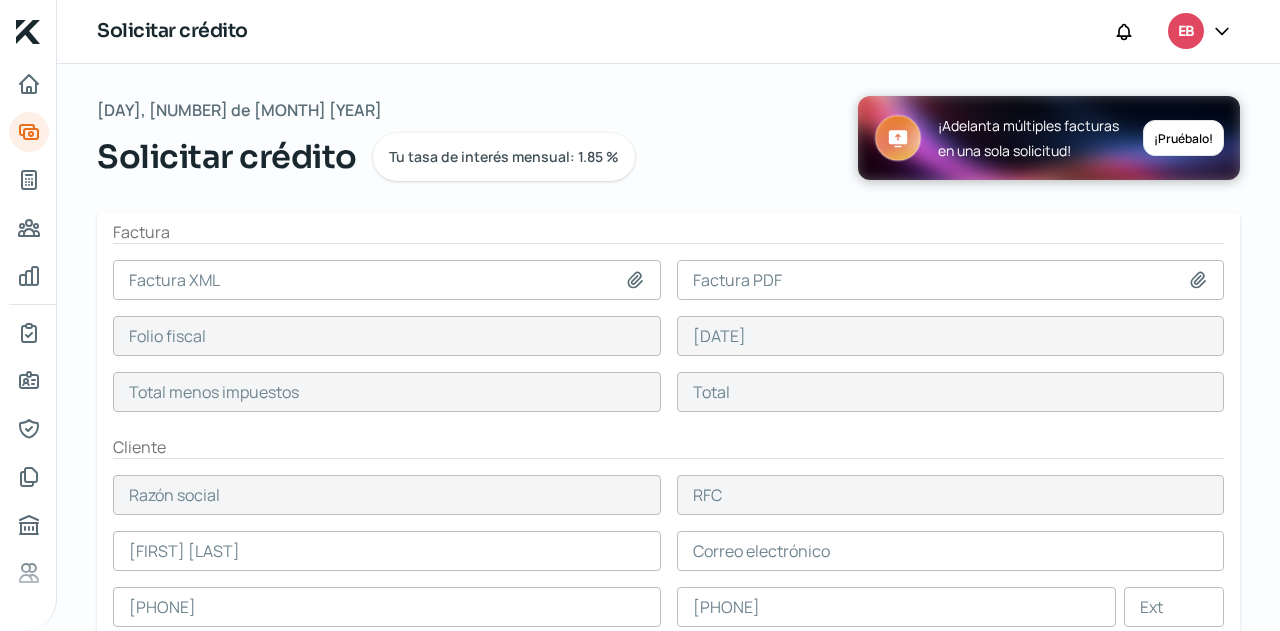 click at bounding box center [639, 280] 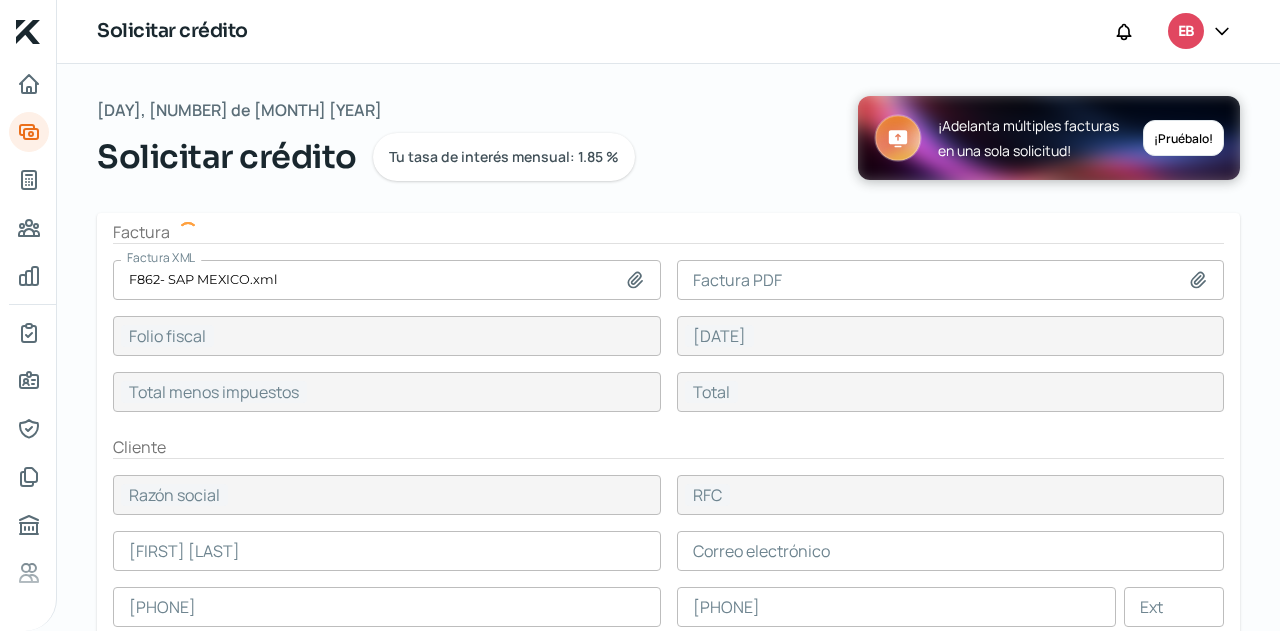 type on "[UUID]" 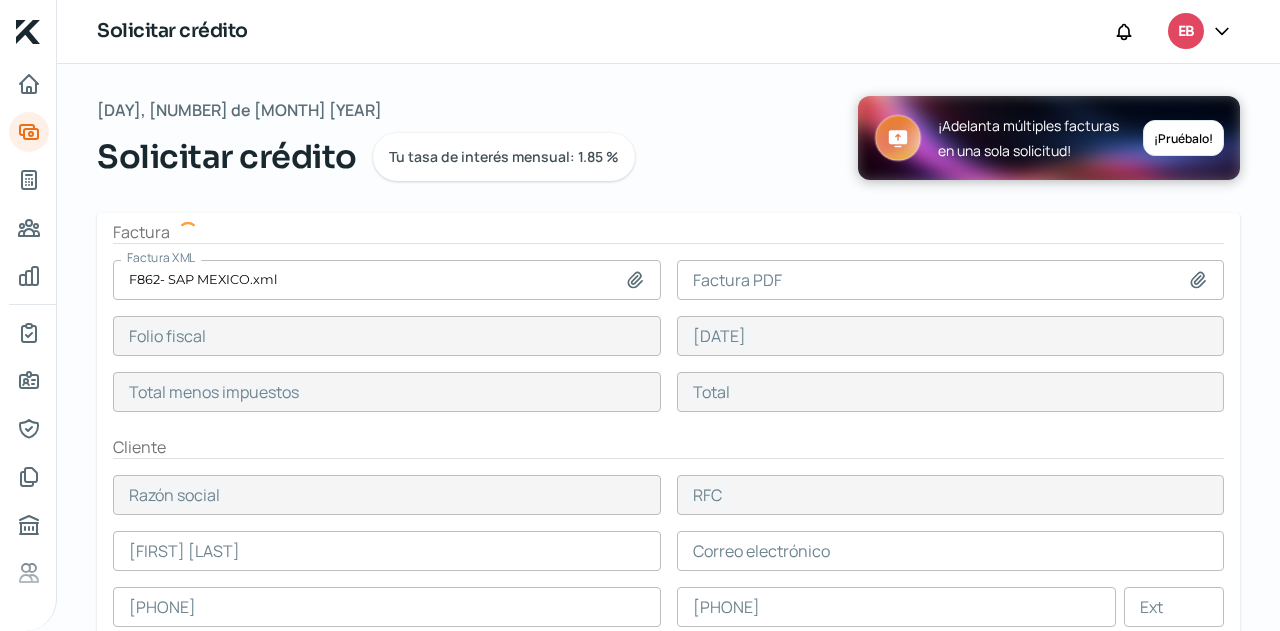type on "[NUMBER] [MONTH], [YEAR]" 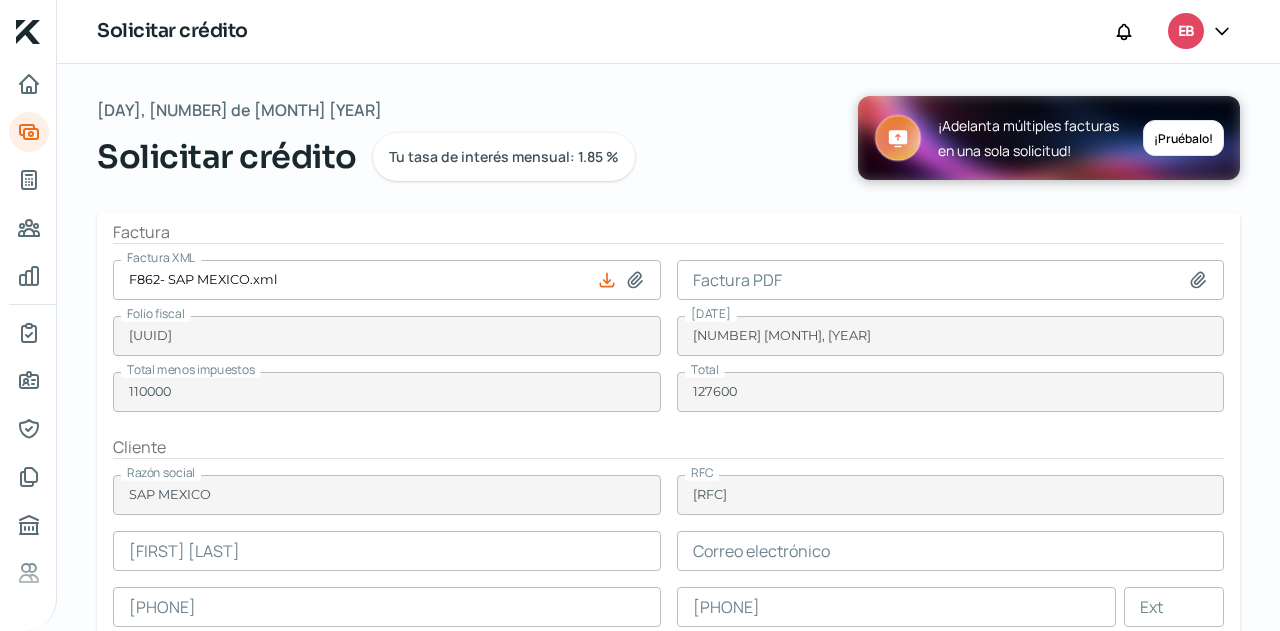 click 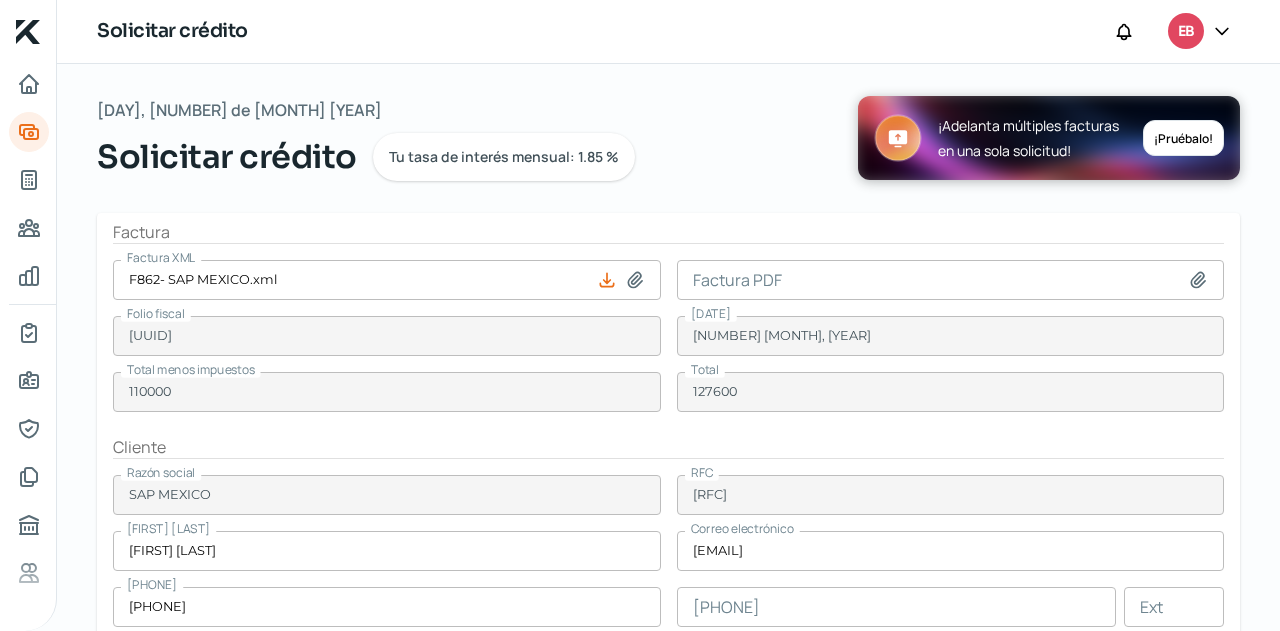 type on "C:\fakepath\F862- SAP MEXICO.pdf" 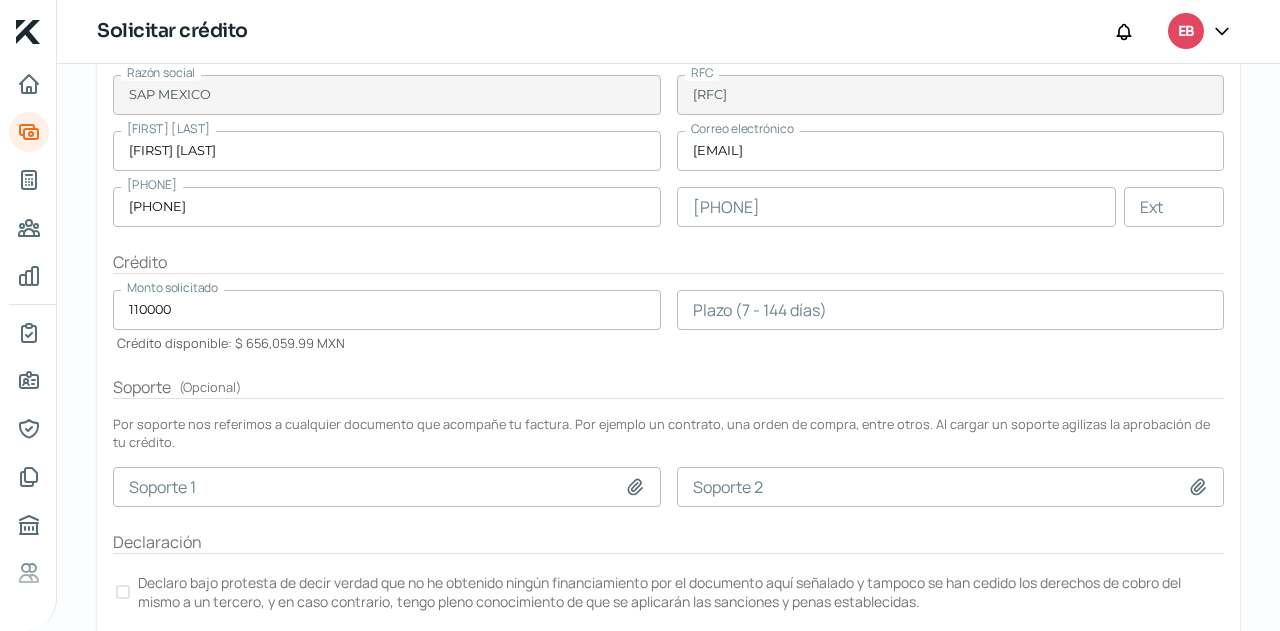 scroll, scrollTop: 499, scrollLeft: 0, axis: vertical 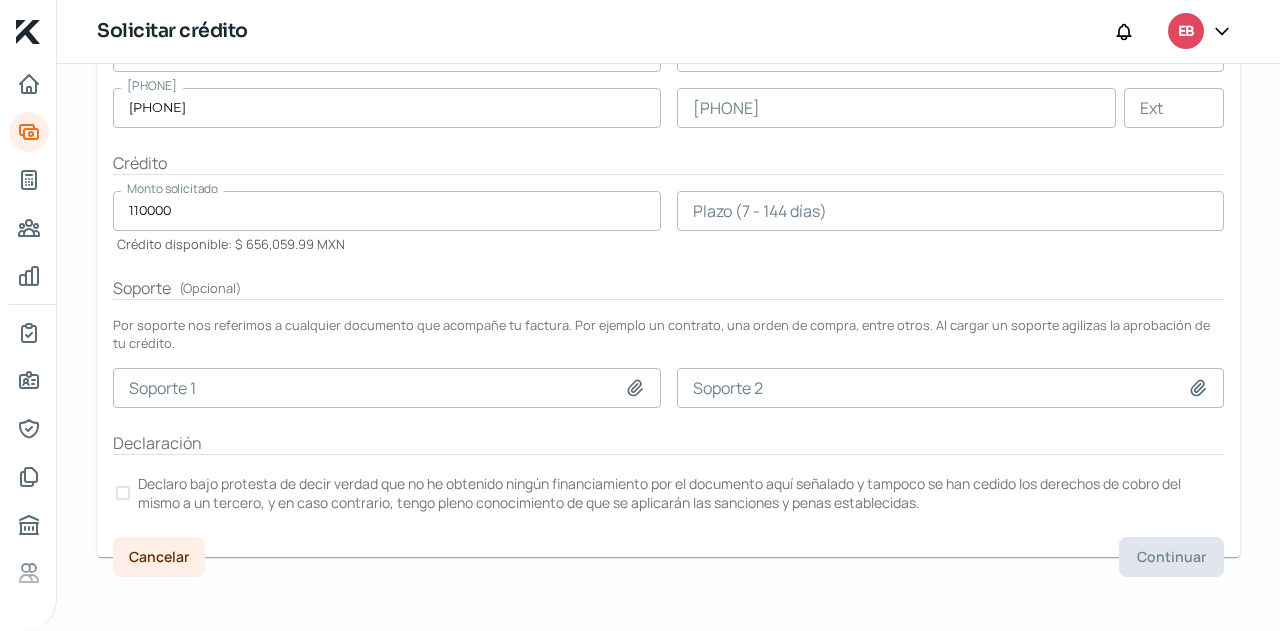 click at bounding box center (951, 211) 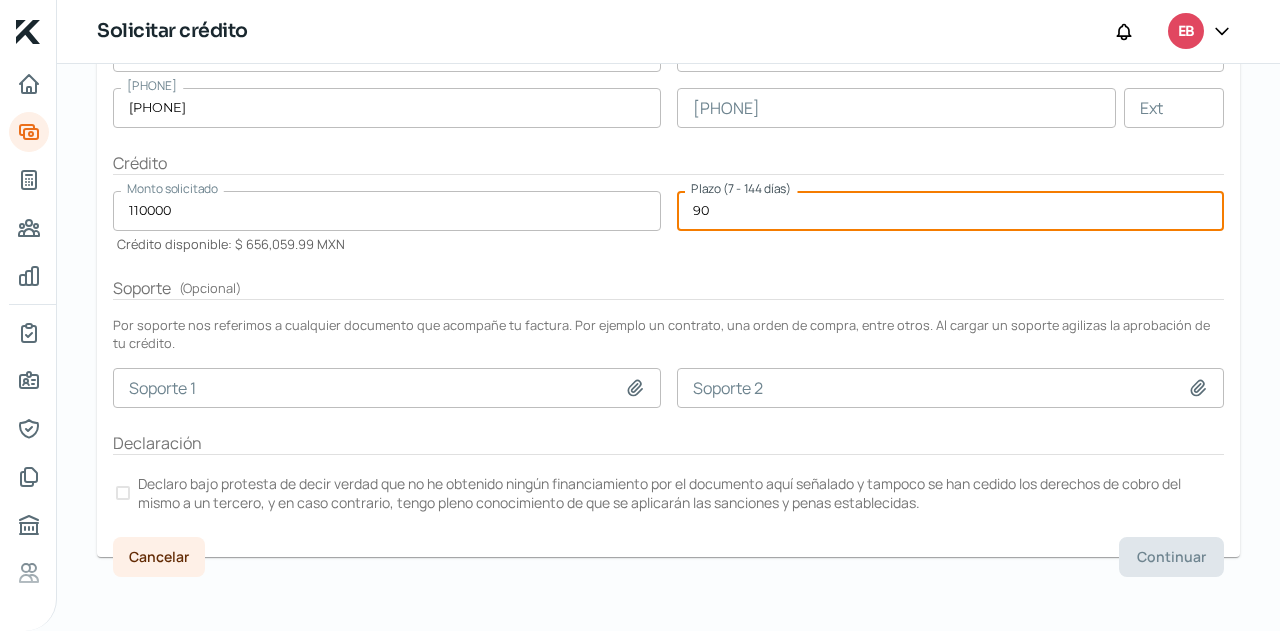 type on "90" 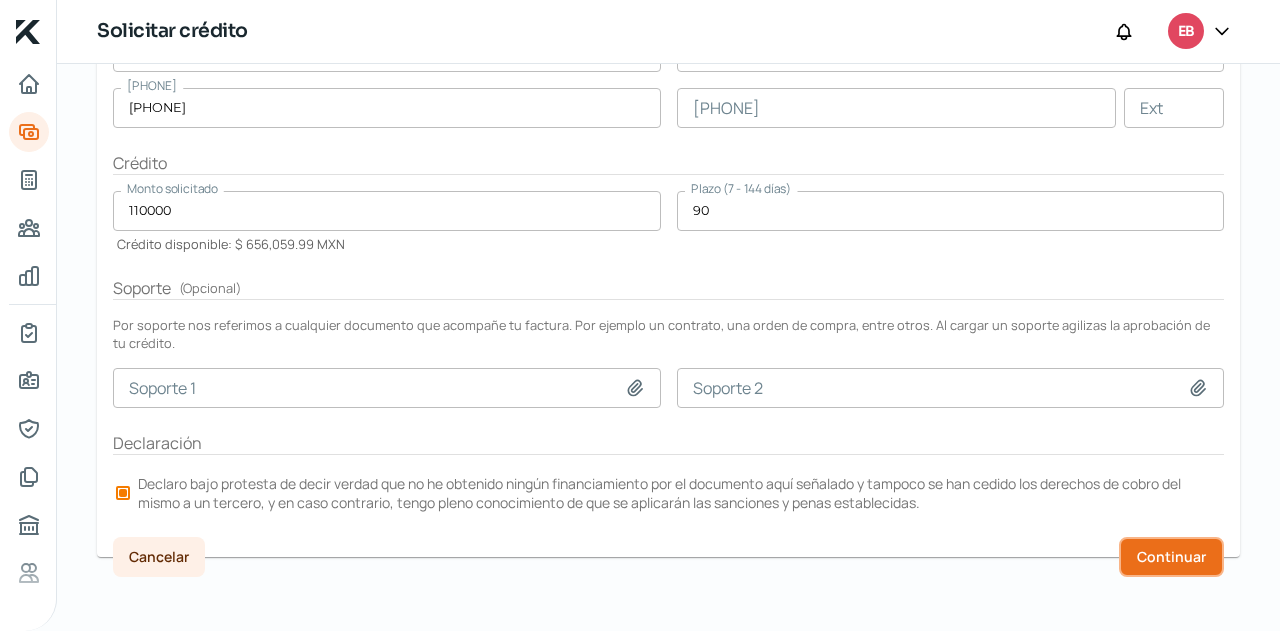 click on "Continuar" at bounding box center [1171, 557] 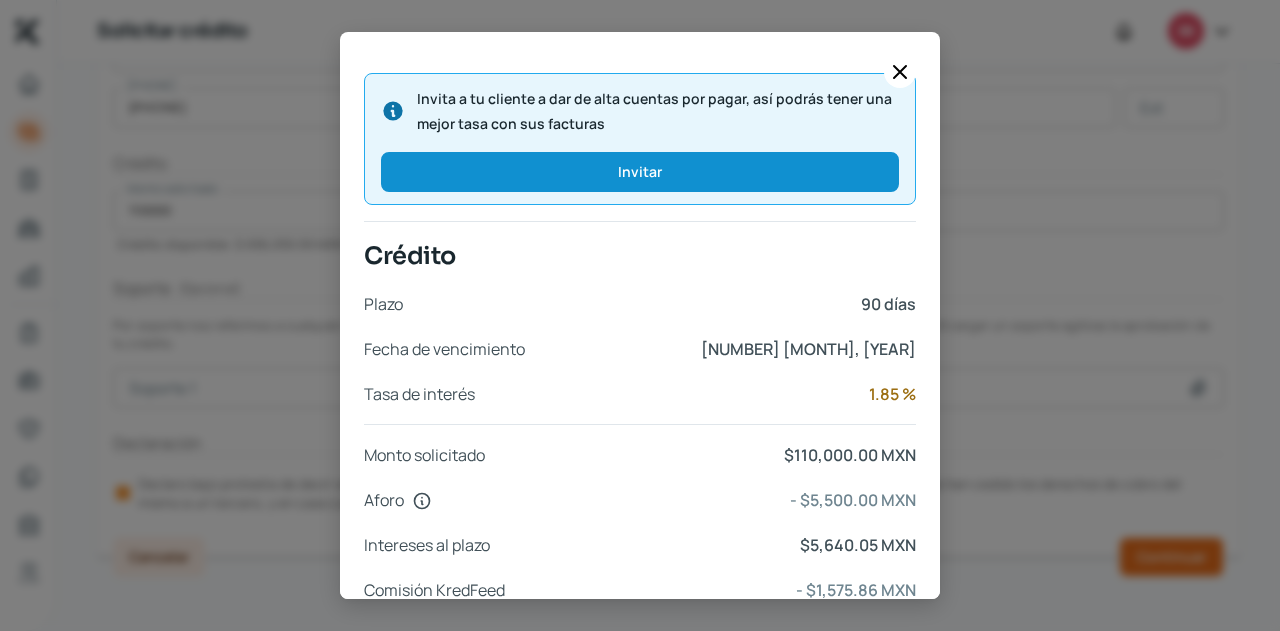 scroll, scrollTop: 852, scrollLeft: 0, axis: vertical 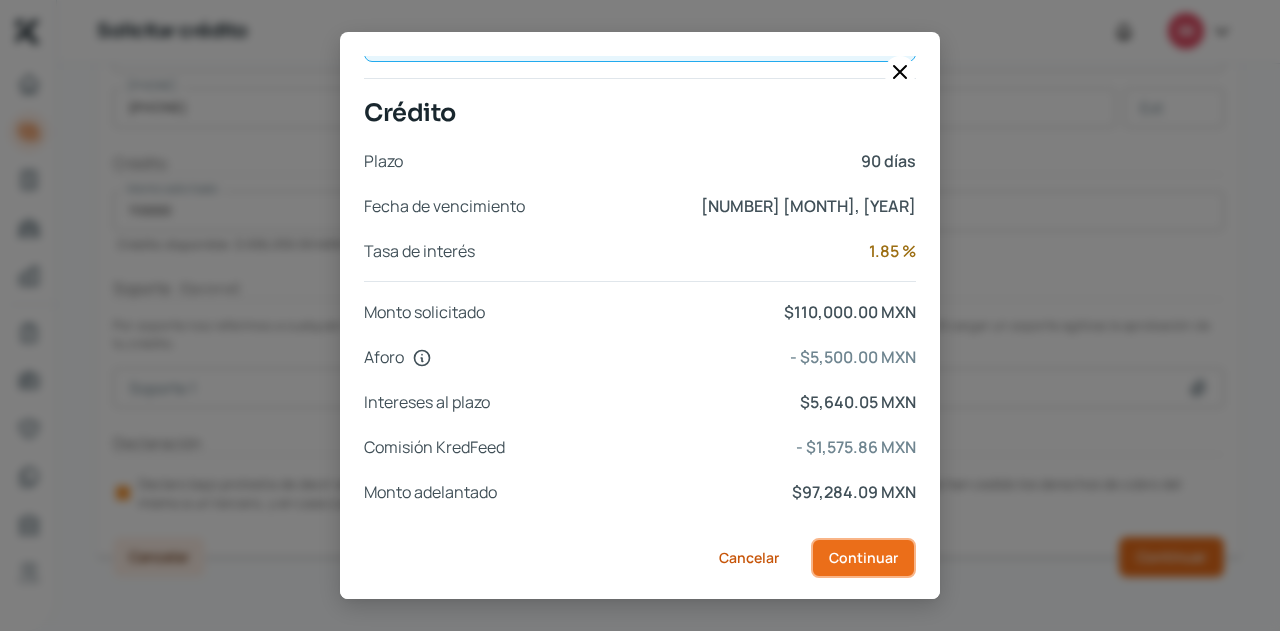 click on "Continuar" at bounding box center [863, 558] 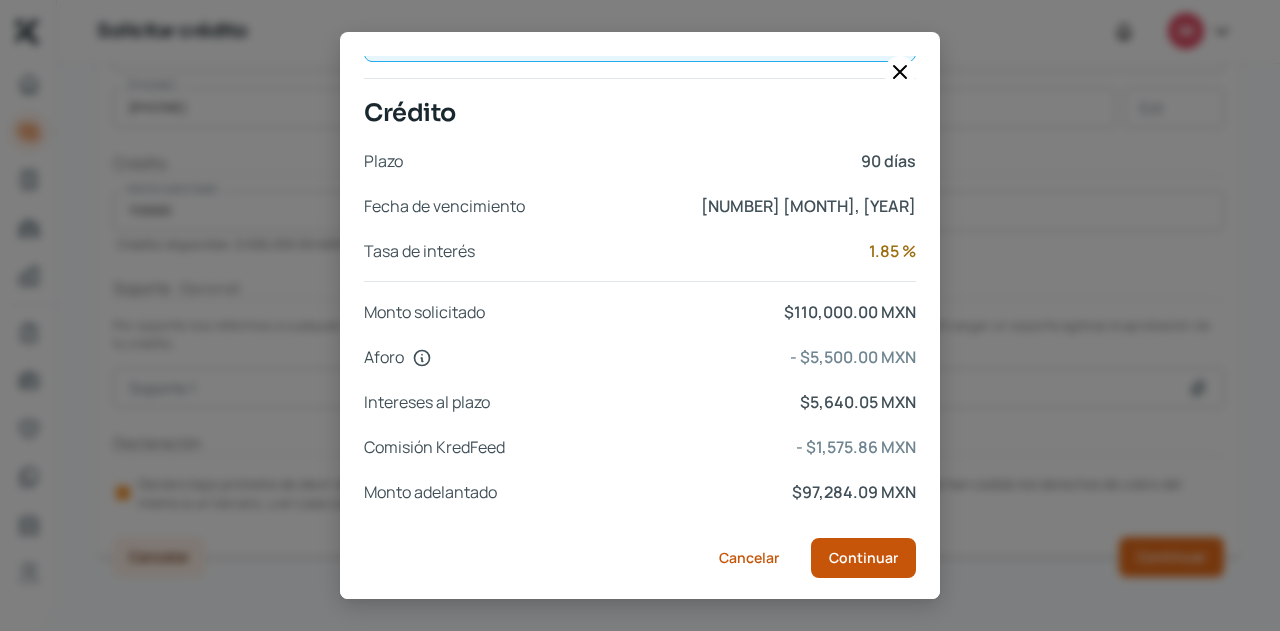 scroll, scrollTop: 0, scrollLeft: 0, axis: both 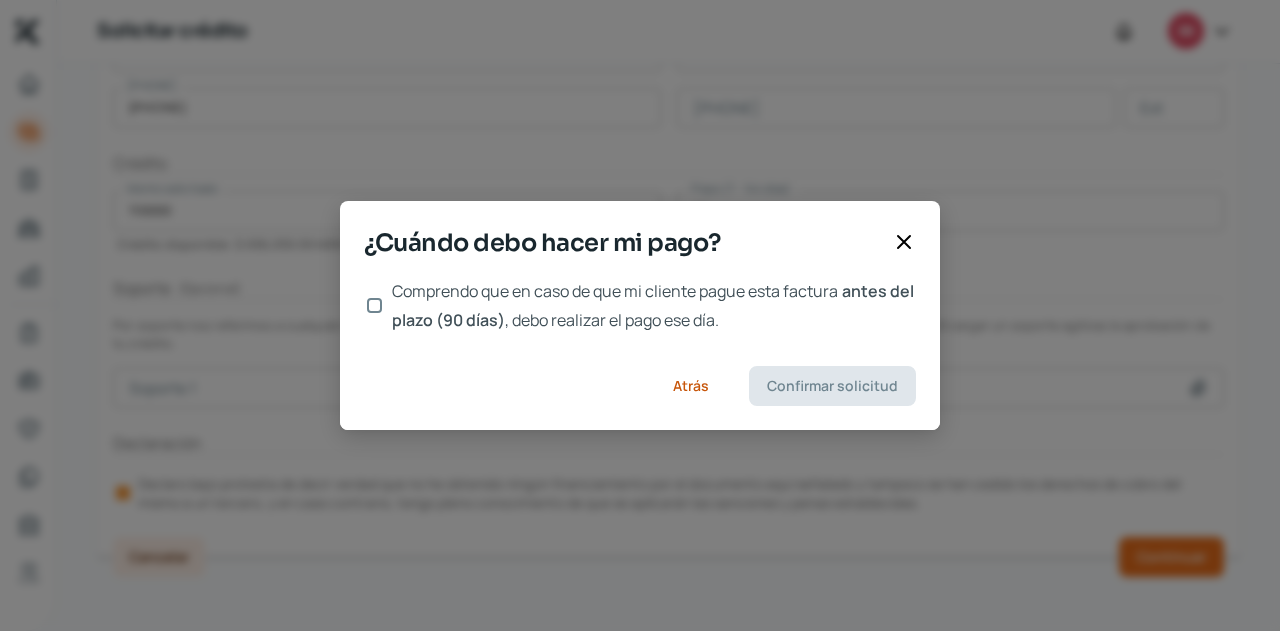 click at bounding box center [374, 306] 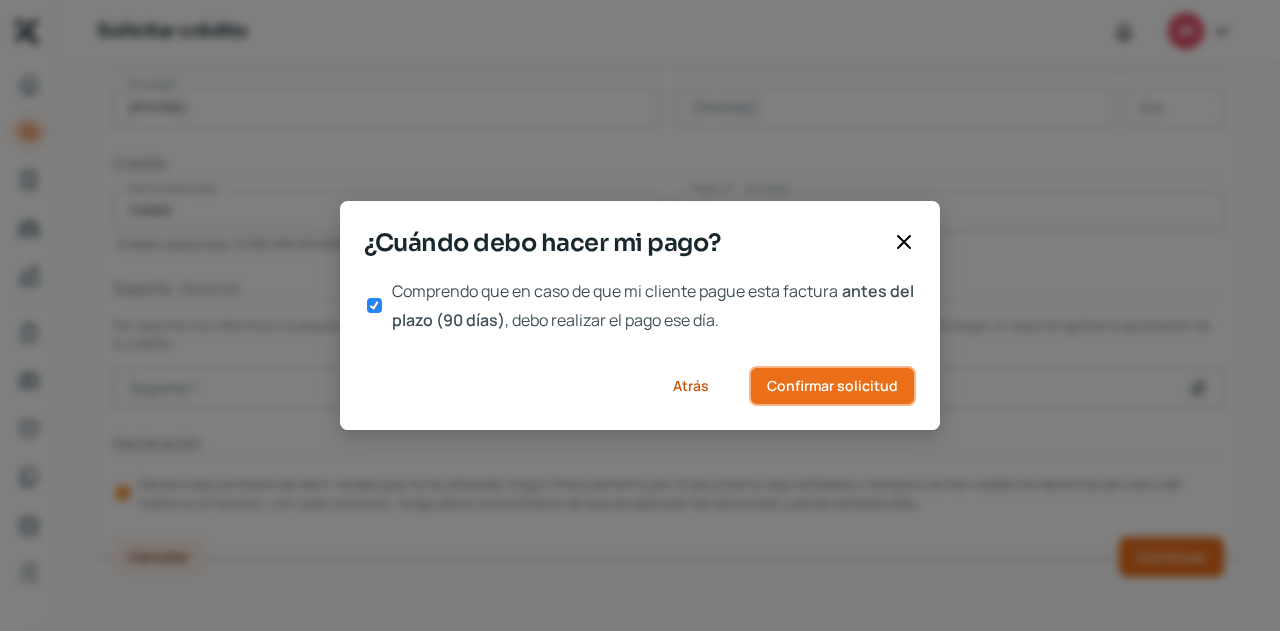 click on "Confirmar solicitud" at bounding box center (832, 386) 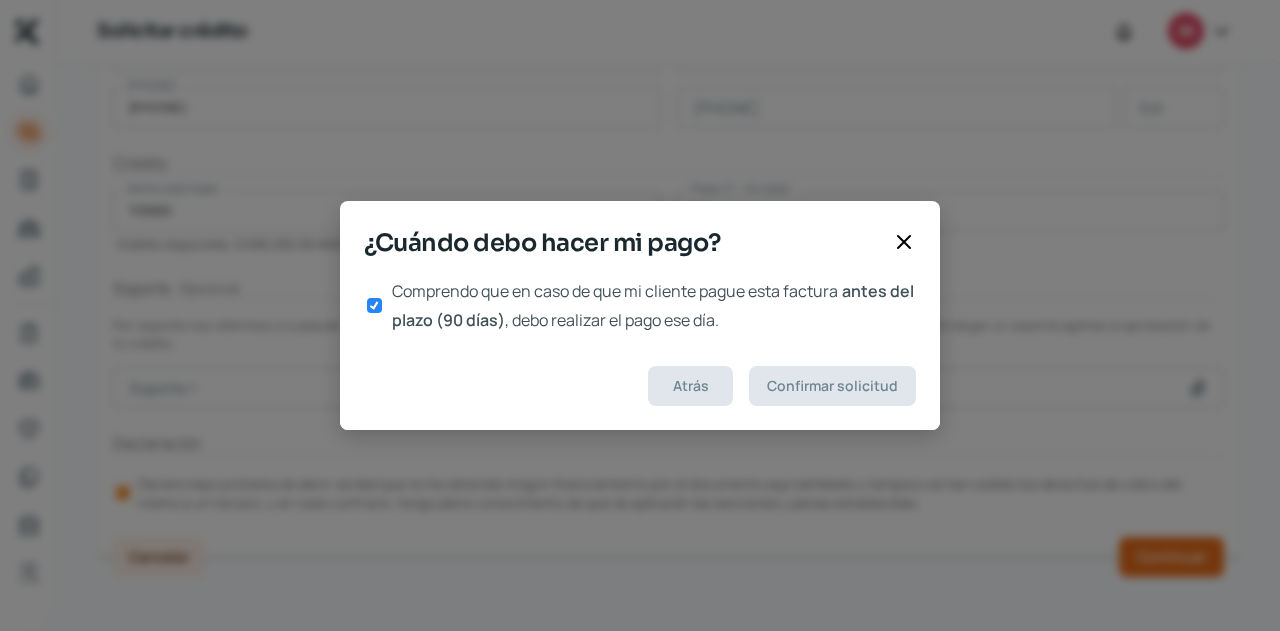 scroll, scrollTop: 0, scrollLeft: 0, axis: both 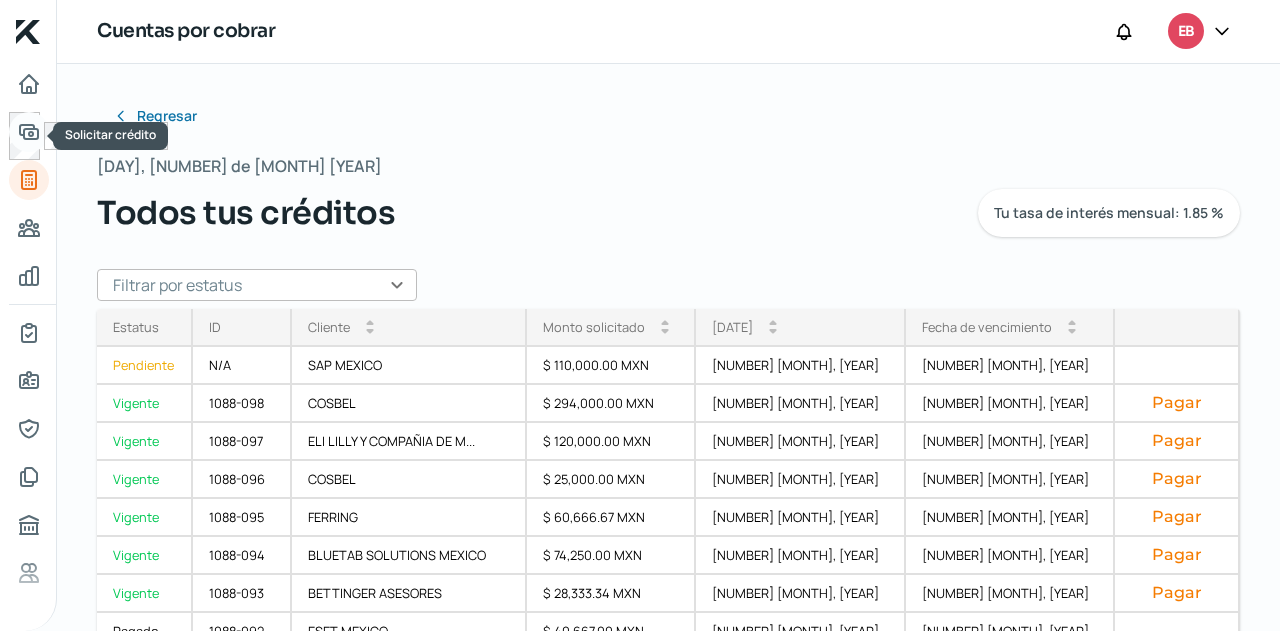 click 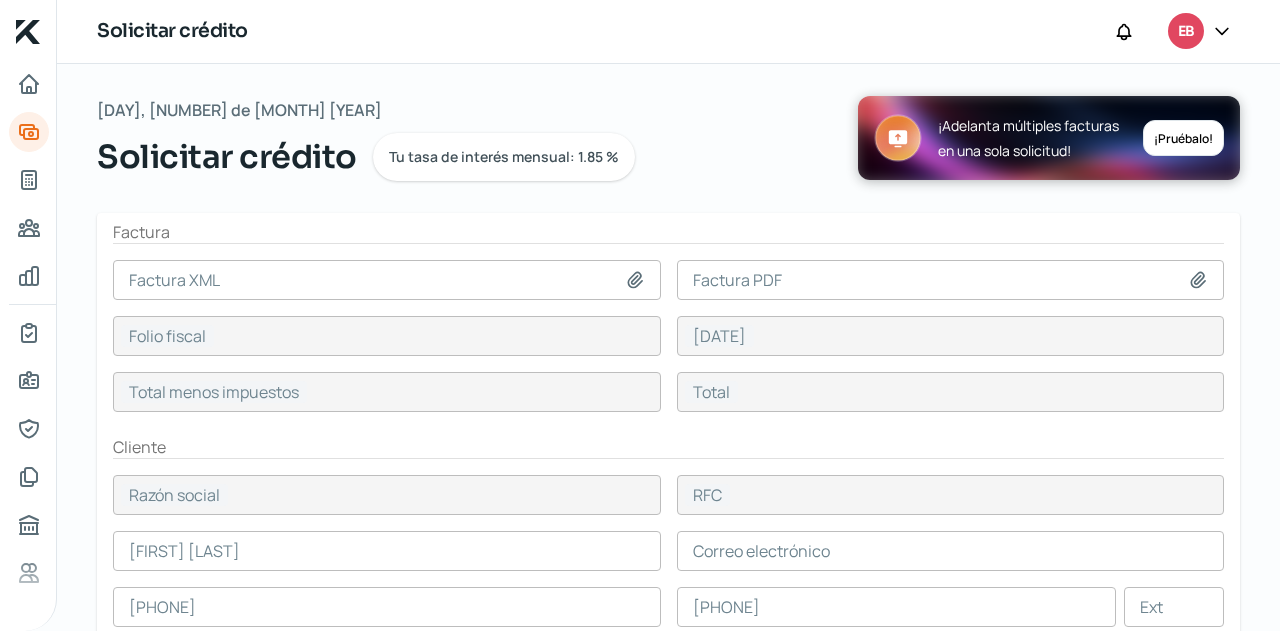 click 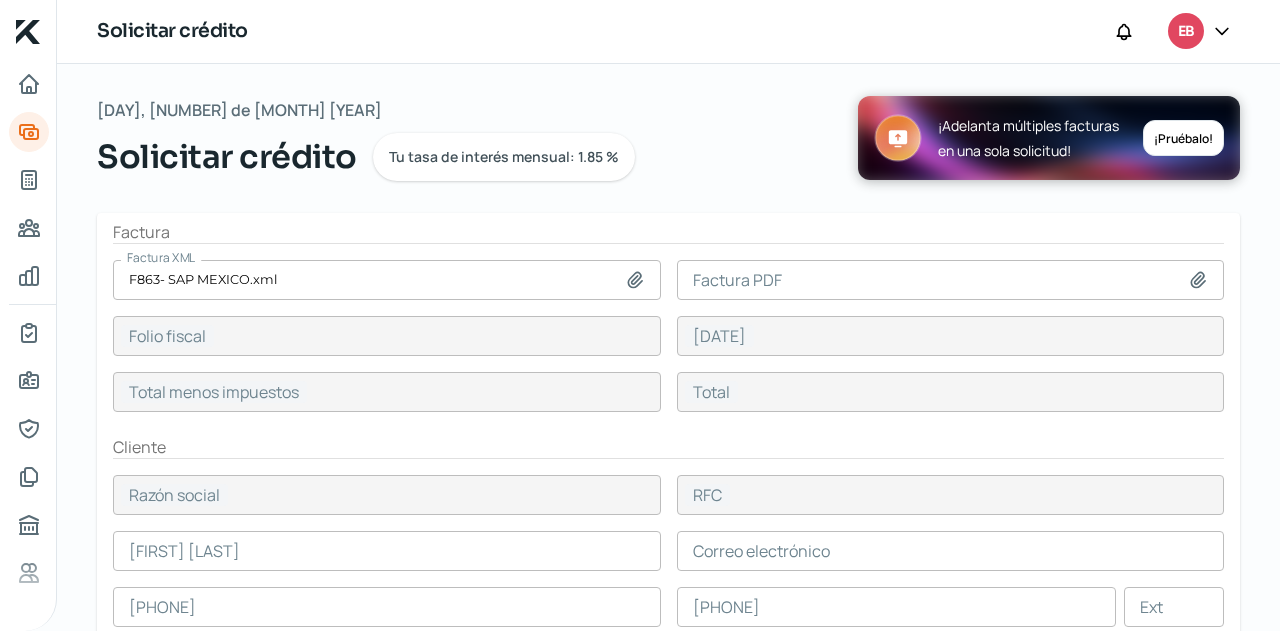 click 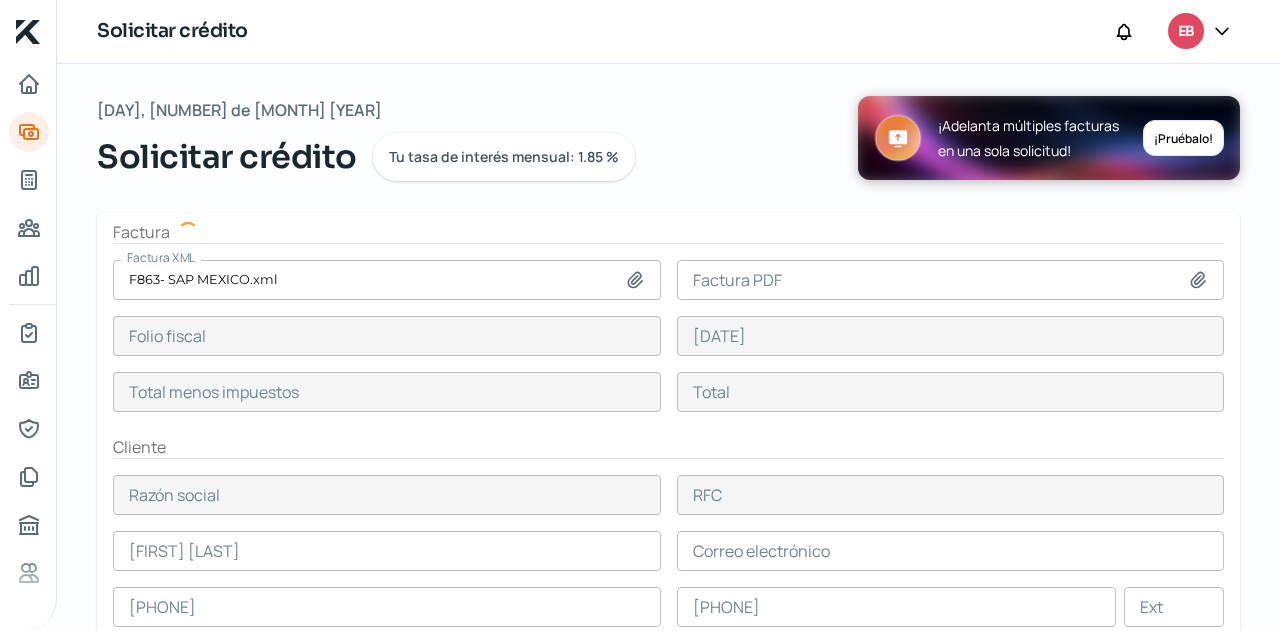 type on "[UUID]" 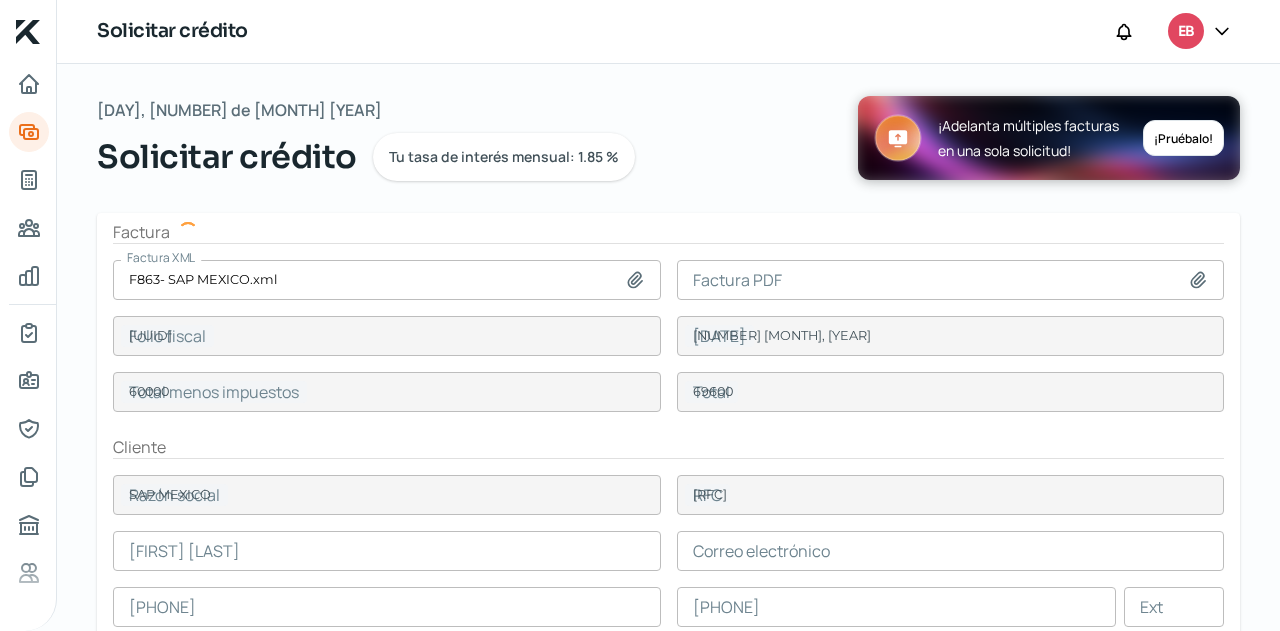 type on "[FIRST] [LAST]" 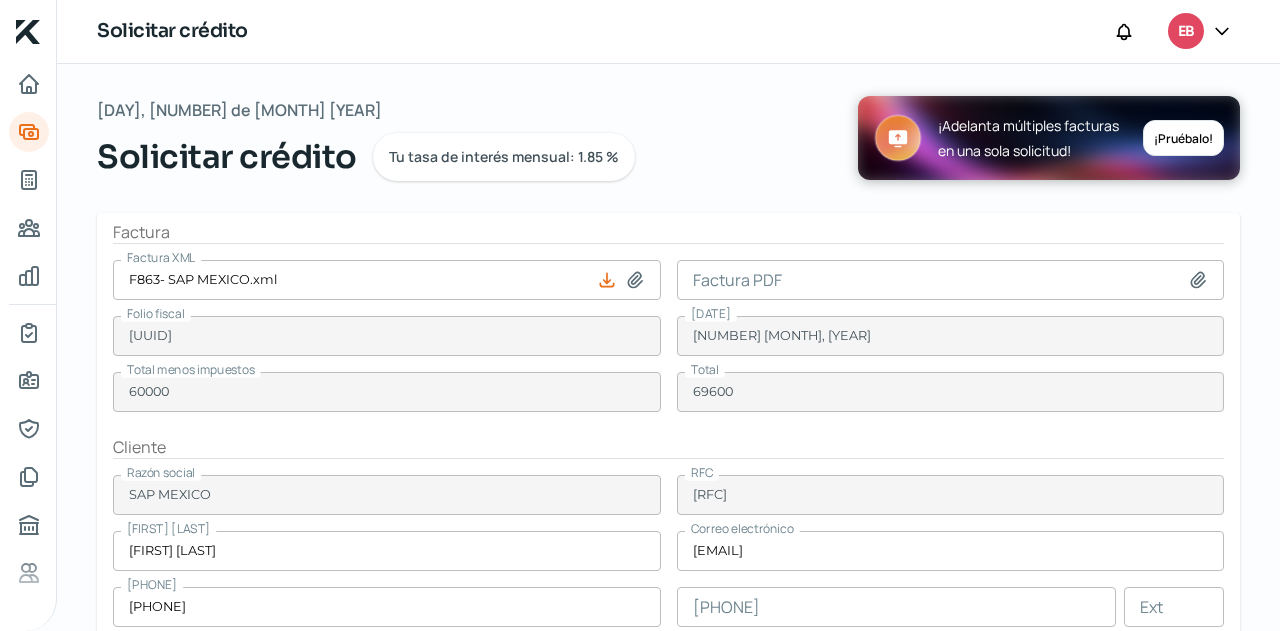 type on "C:\fakepath\F863- SAP MEXICO.pdf" 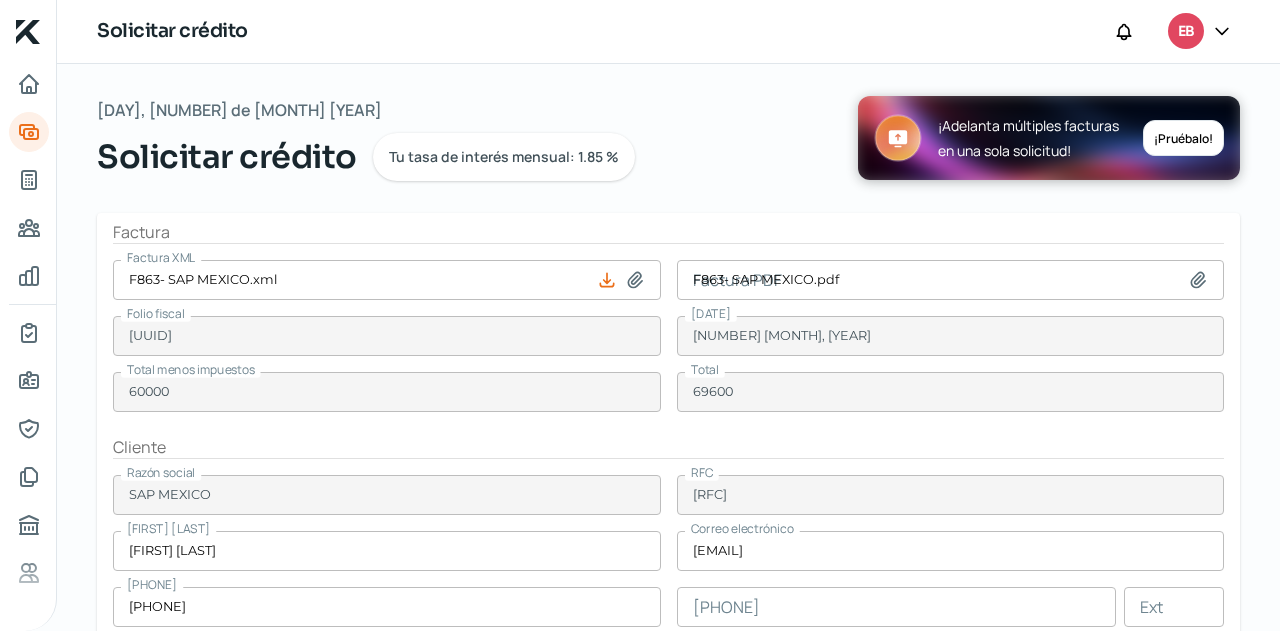 type 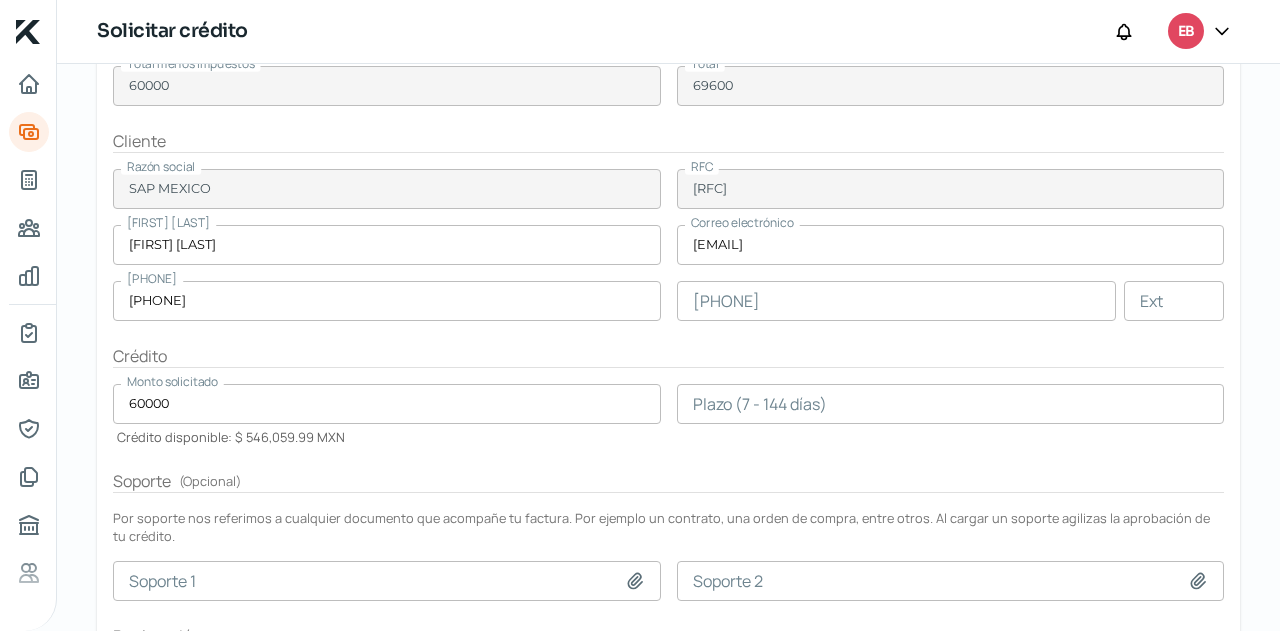 scroll, scrollTop: 499, scrollLeft: 0, axis: vertical 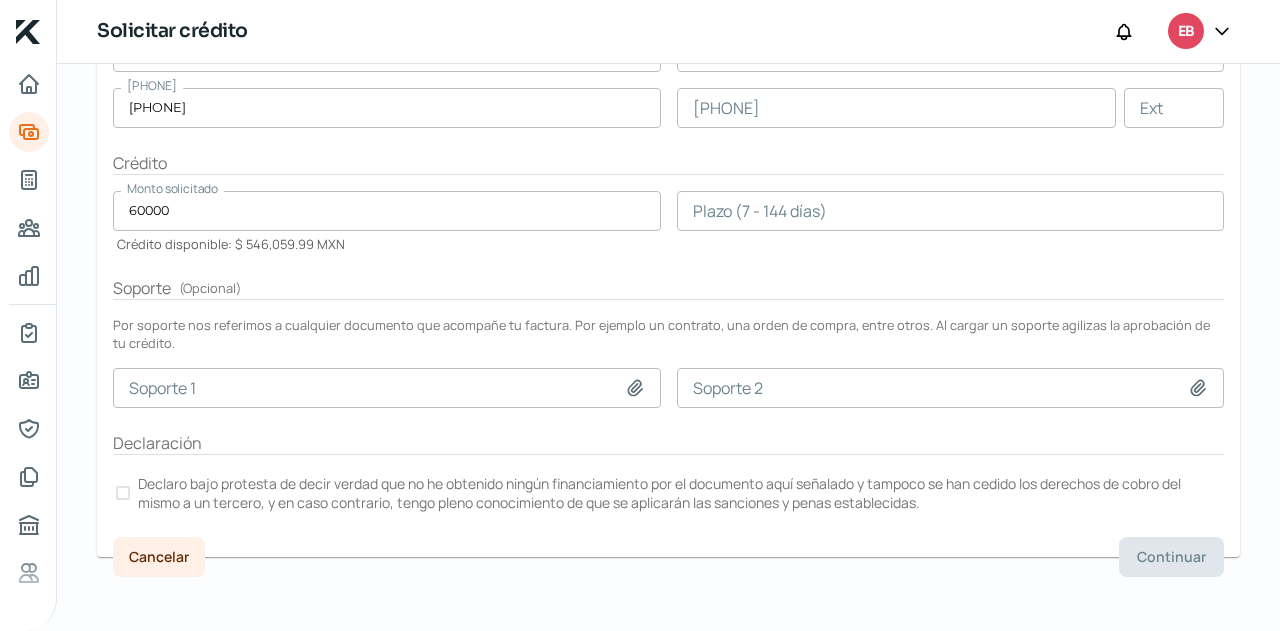 click at bounding box center [123, 493] 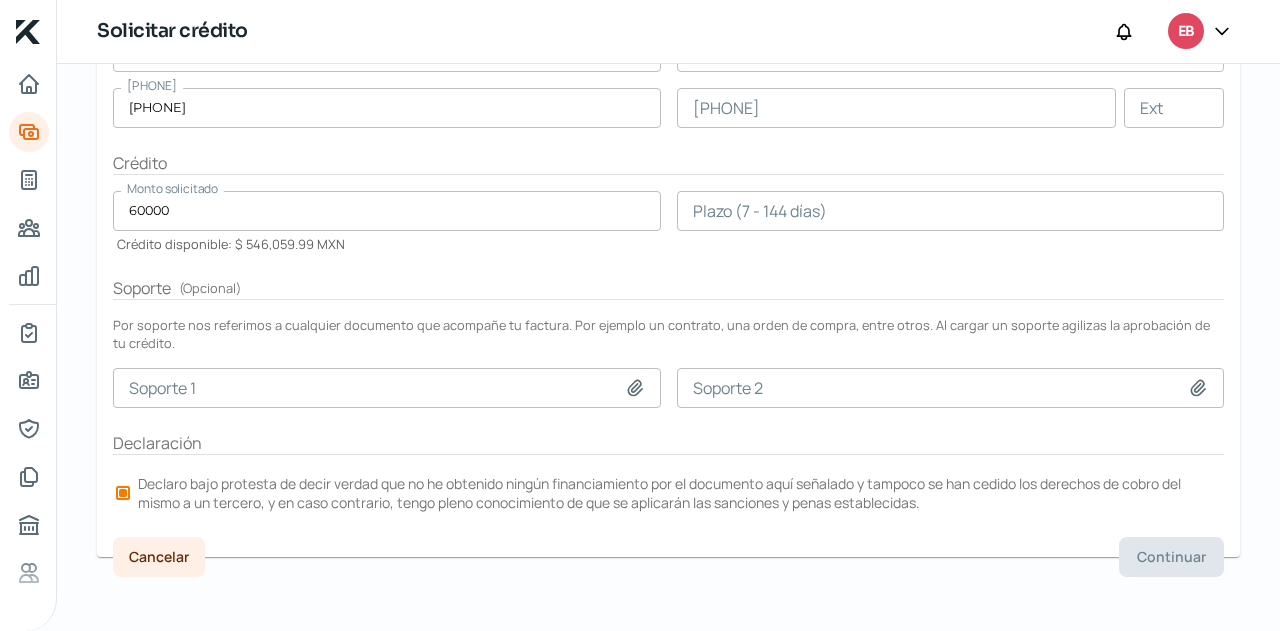click at bounding box center [951, 211] 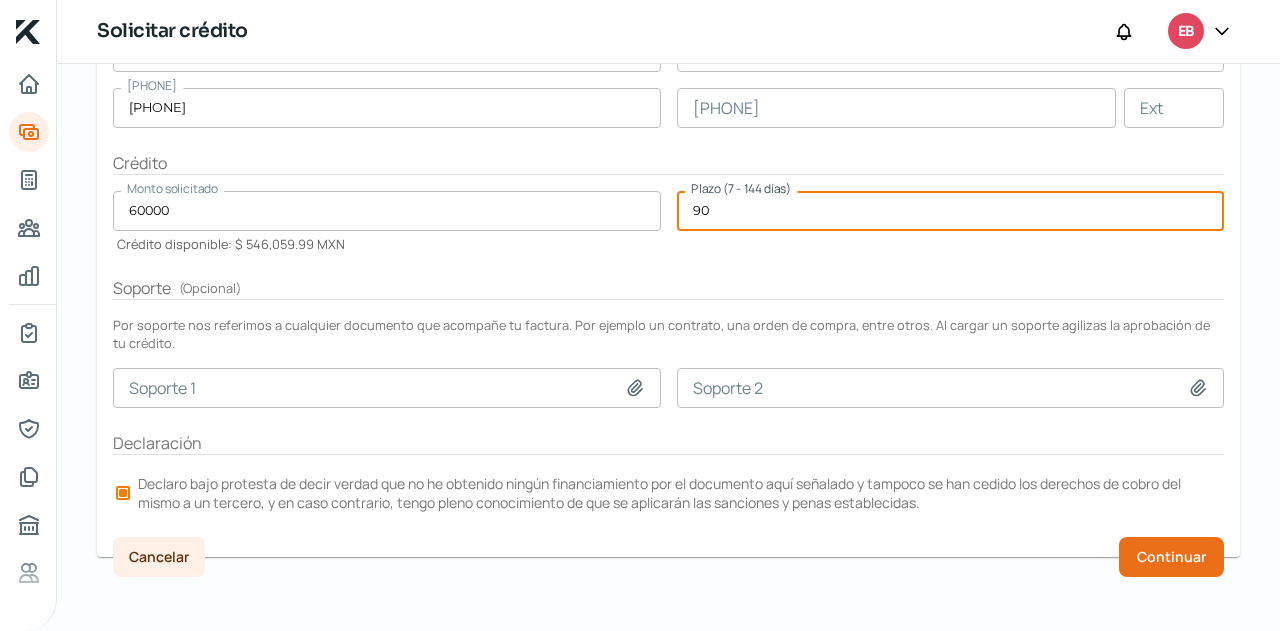 type on "90" 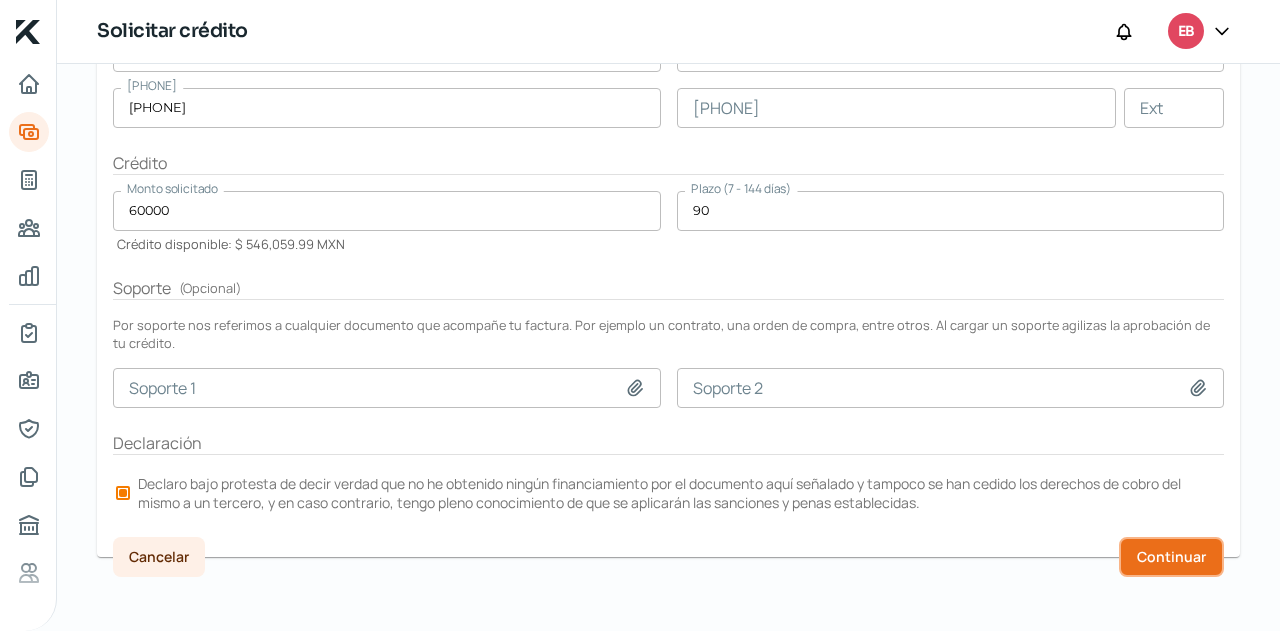 click on "Continuar" at bounding box center [1171, 557] 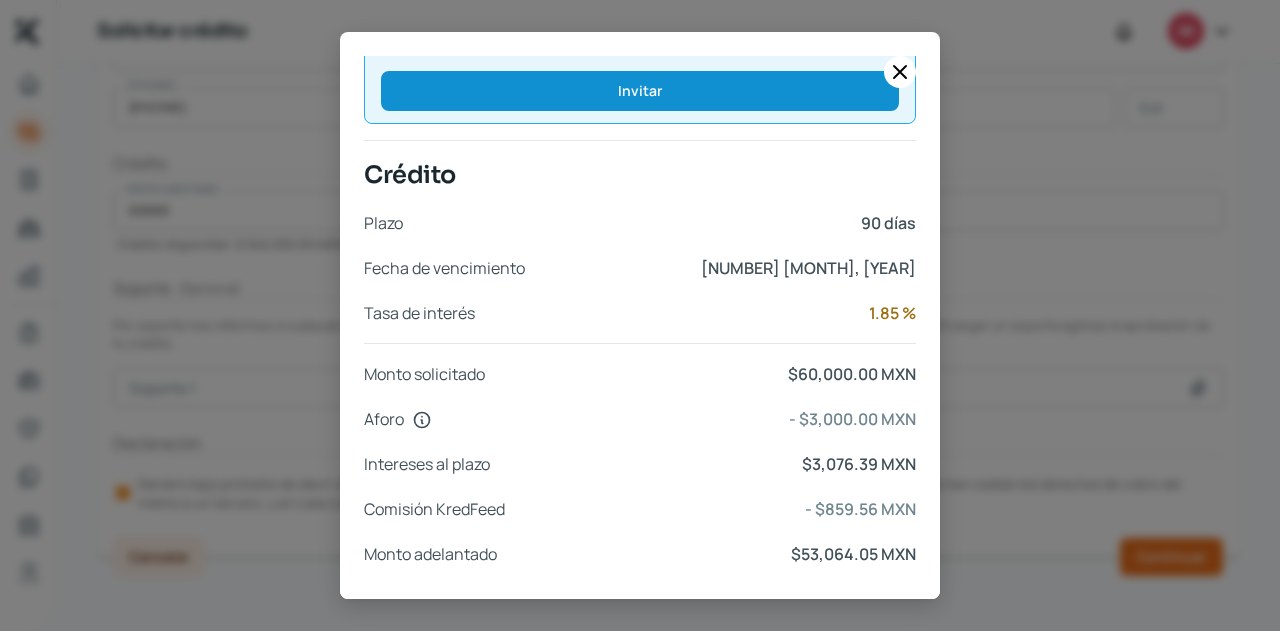 scroll, scrollTop: 852, scrollLeft: 0, axis: vertical 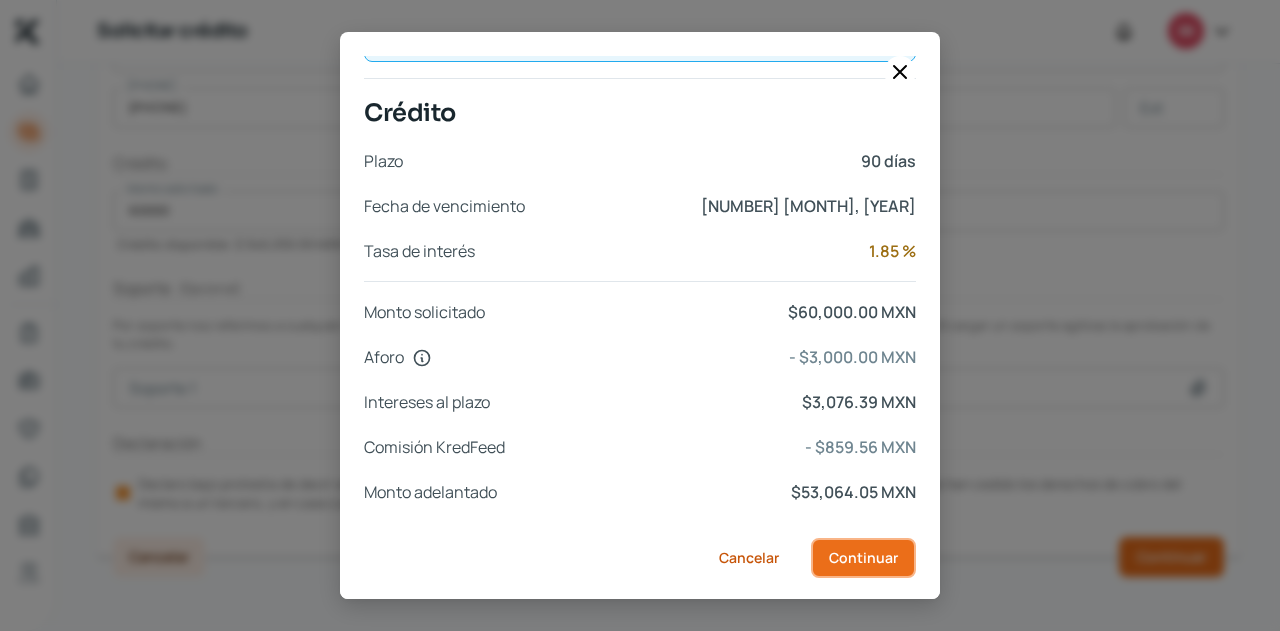 click on "Continuar" at bounding box center (863, 558) 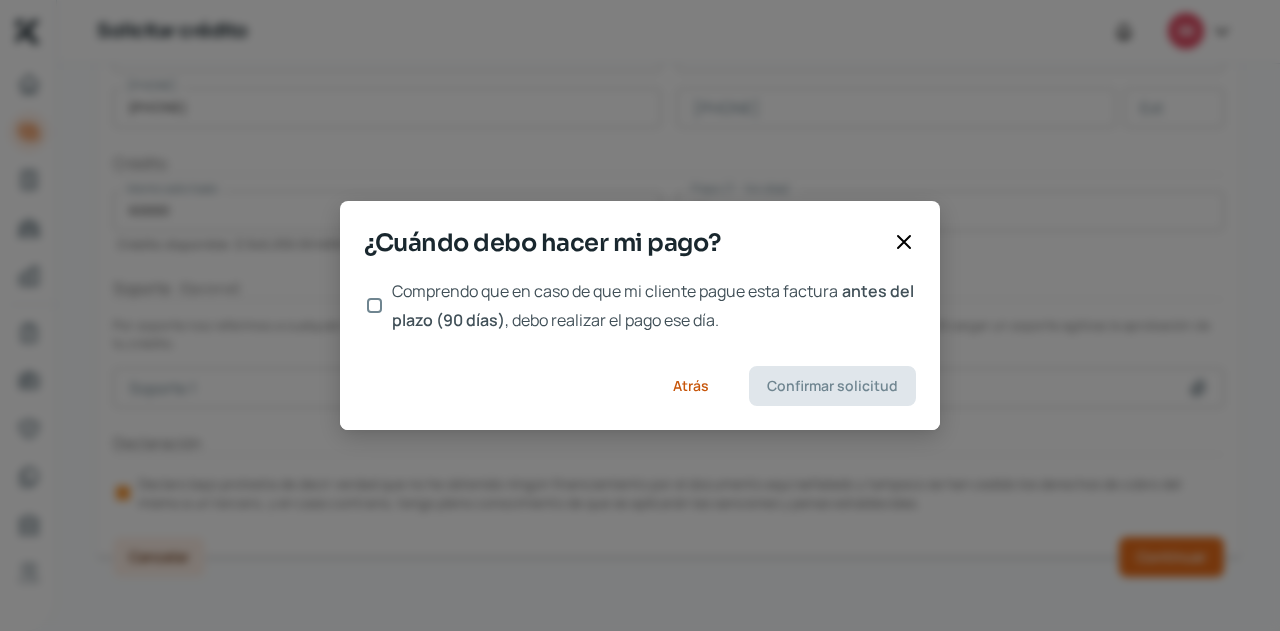 scroll, scrollTop: 0, scrollLeft: 0, axis: both 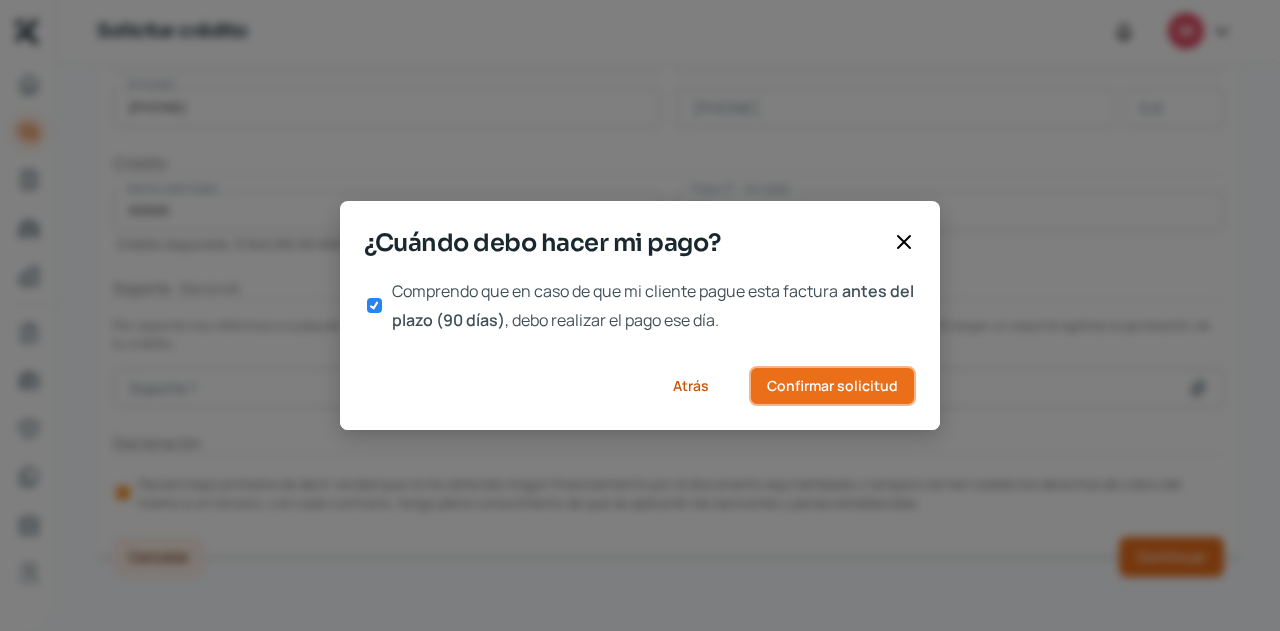 click on "Confirmar solicitud" at bounding box center (832, 386) 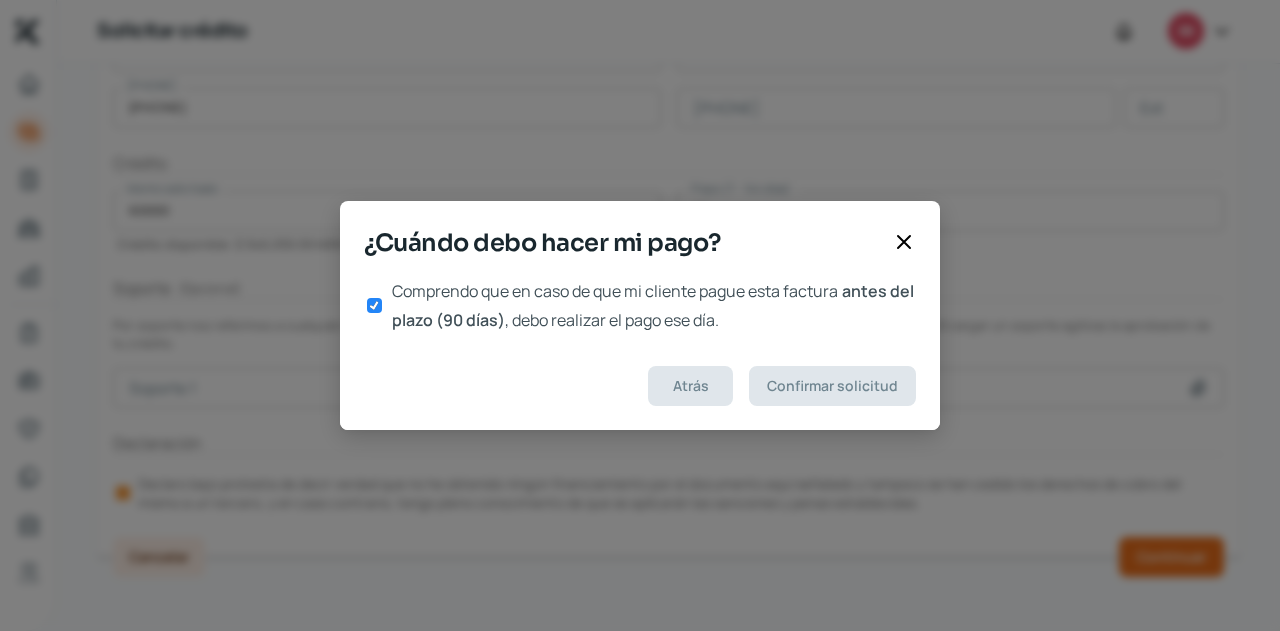 scroll, scrollTop: 0, scrollLeft: 0, axis: both 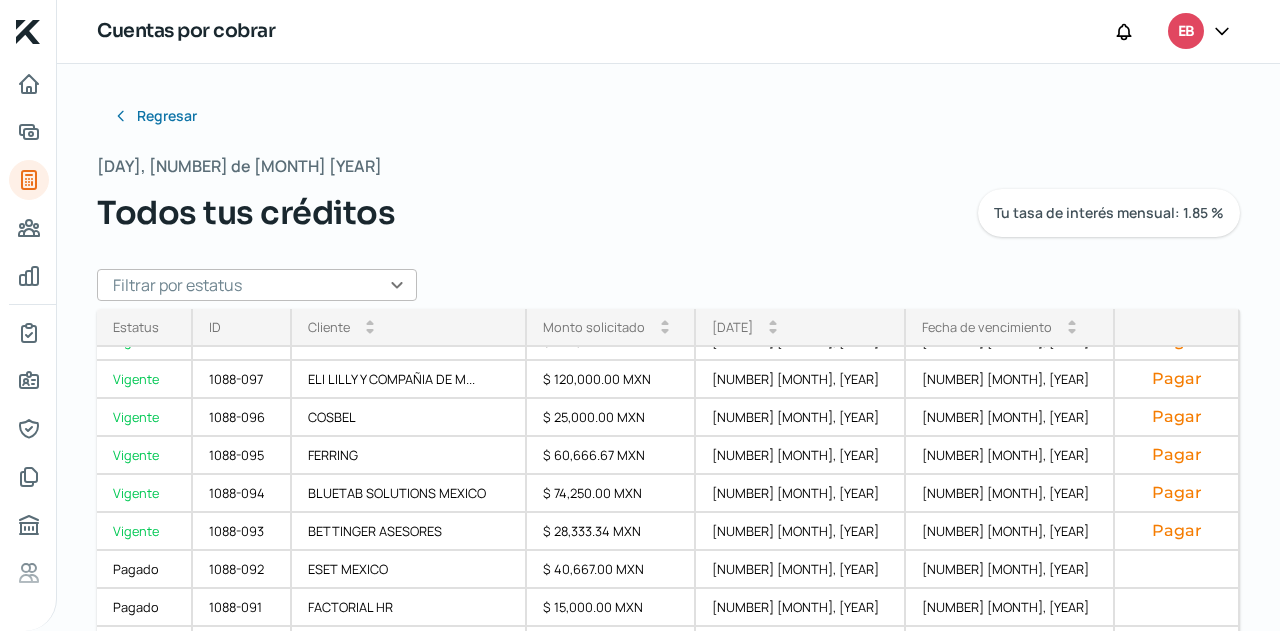 click at bounding box center [257, 285] 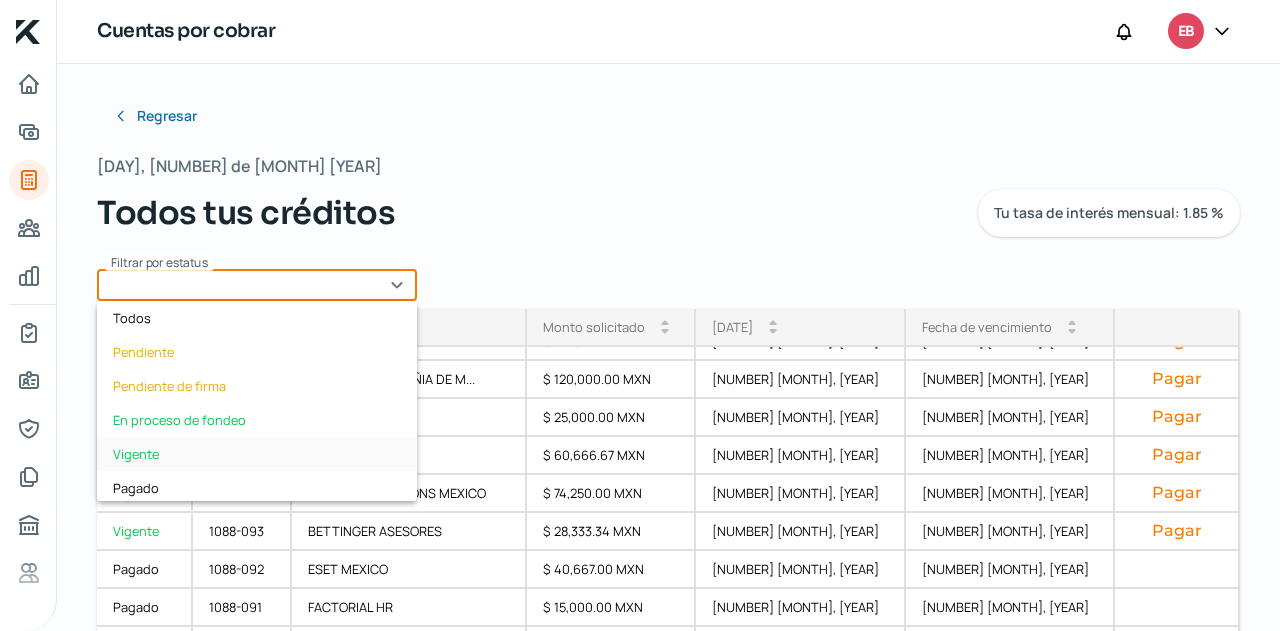 click on "Vigente" at bounding box center [257, 454] 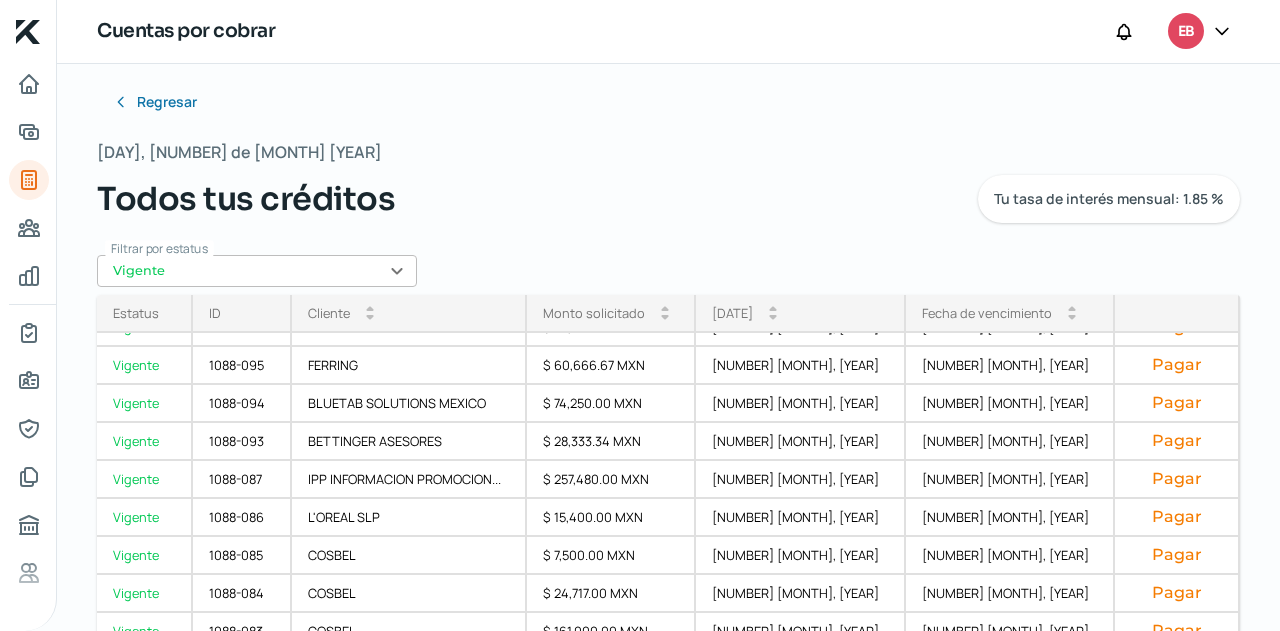 scroll, scrollTop: 18, scrollLeft: 0, axis: vertical 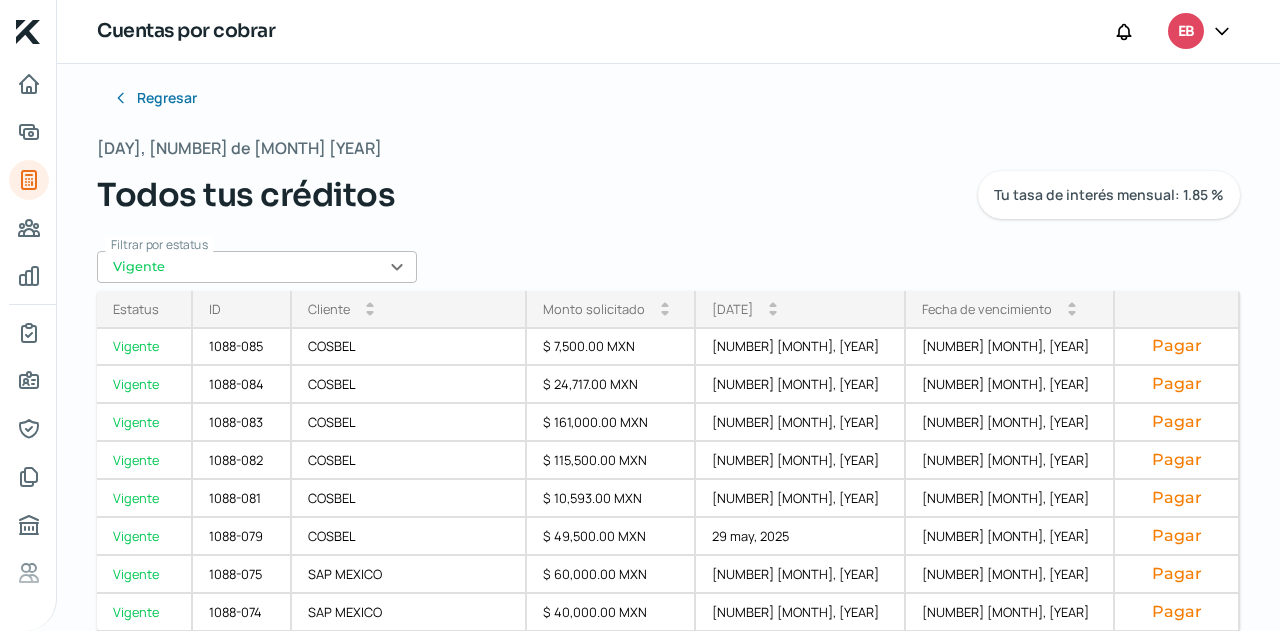 click on "Fecha de vencimiento" at bounding box center [987, 309] 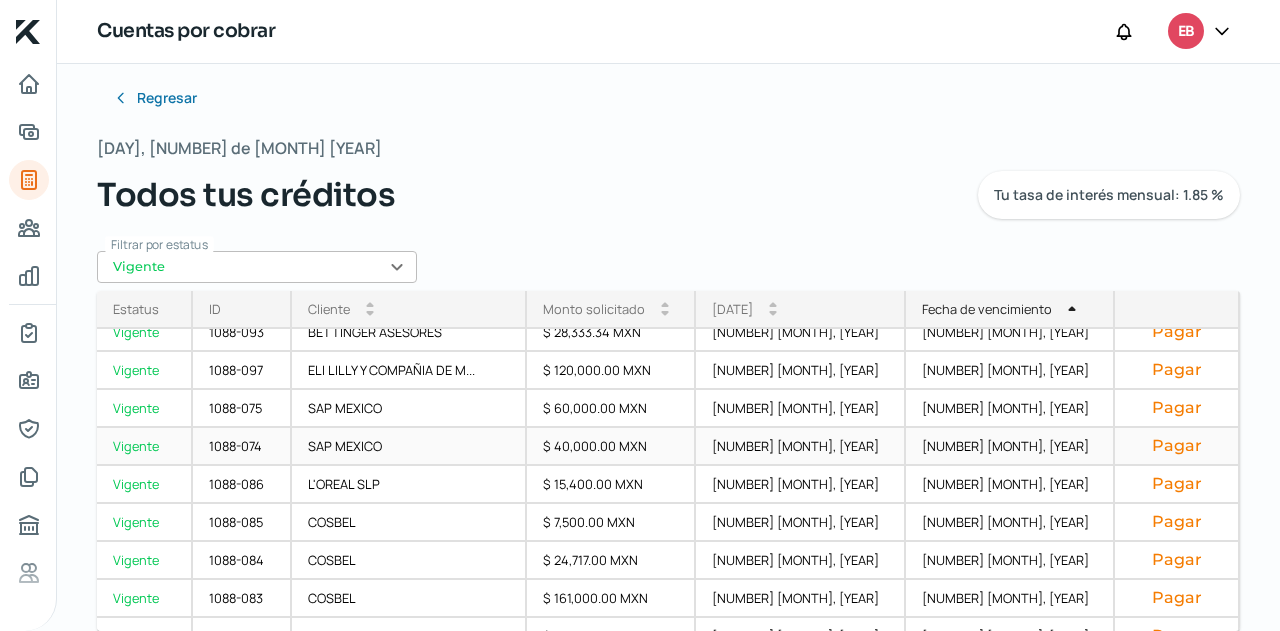 scroll, scrollTop: 305, scrollLeft: 0, axis: vertical 